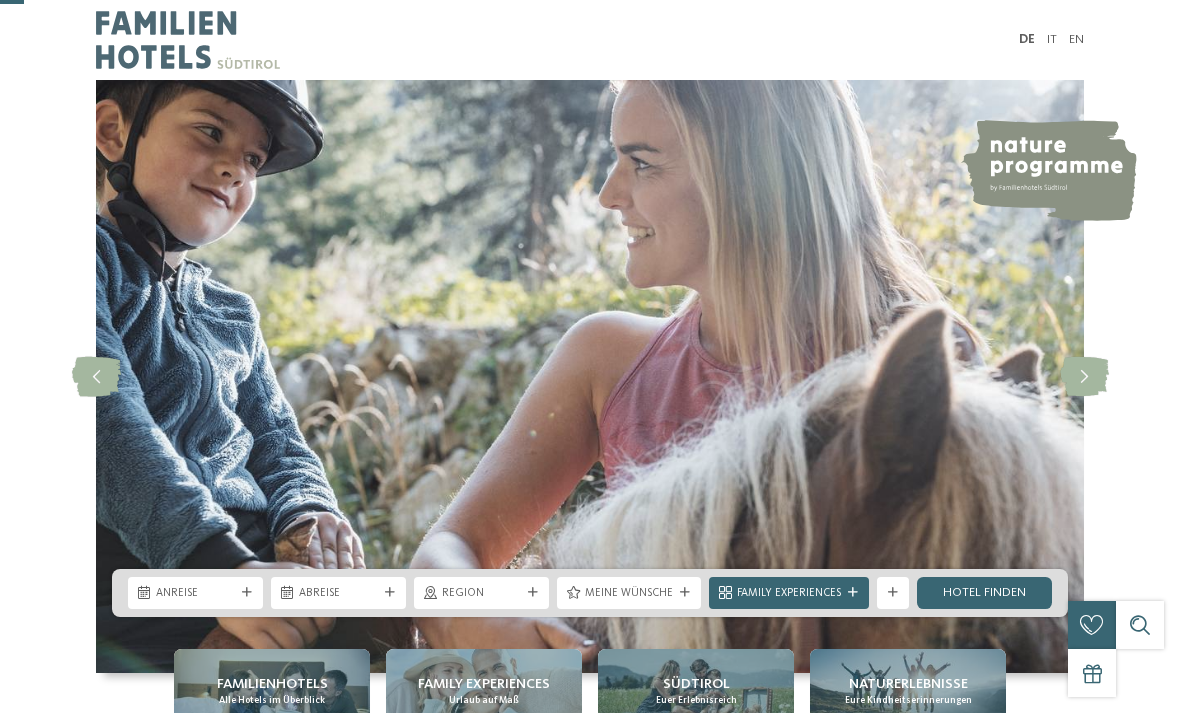 scroll, scrollTop: 455, scrollLeft: 0, axis: vertical 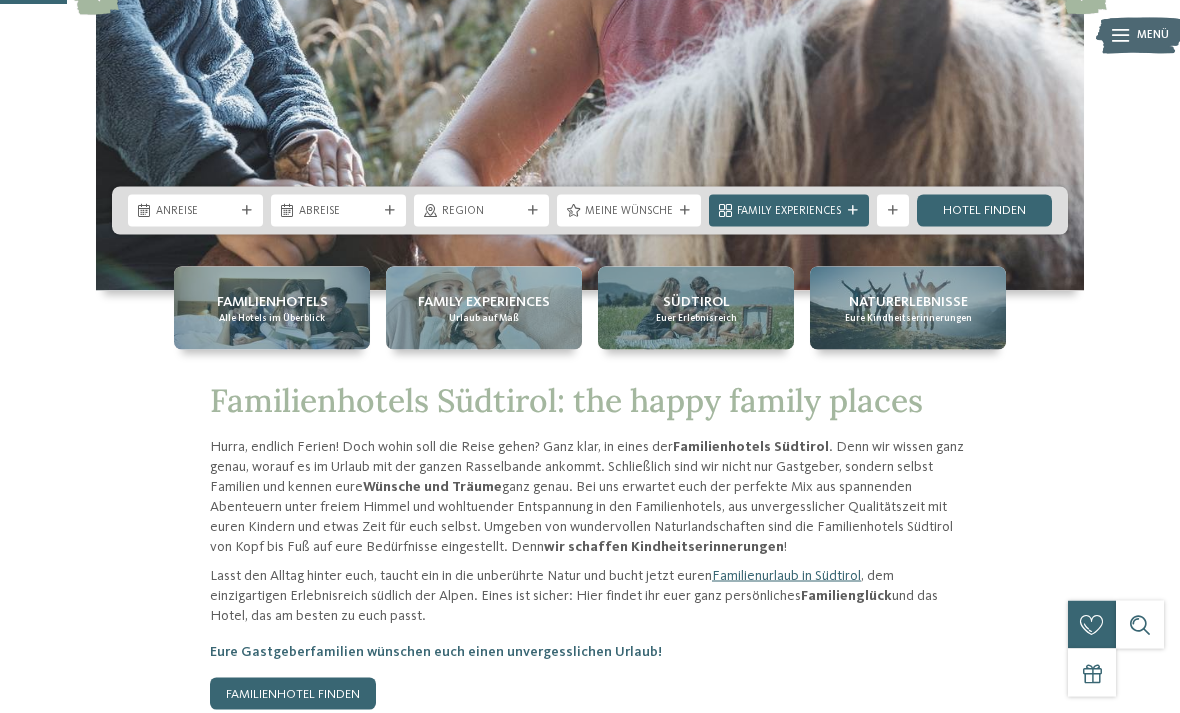 click on "Anreise" at bounding box center [195, 212] 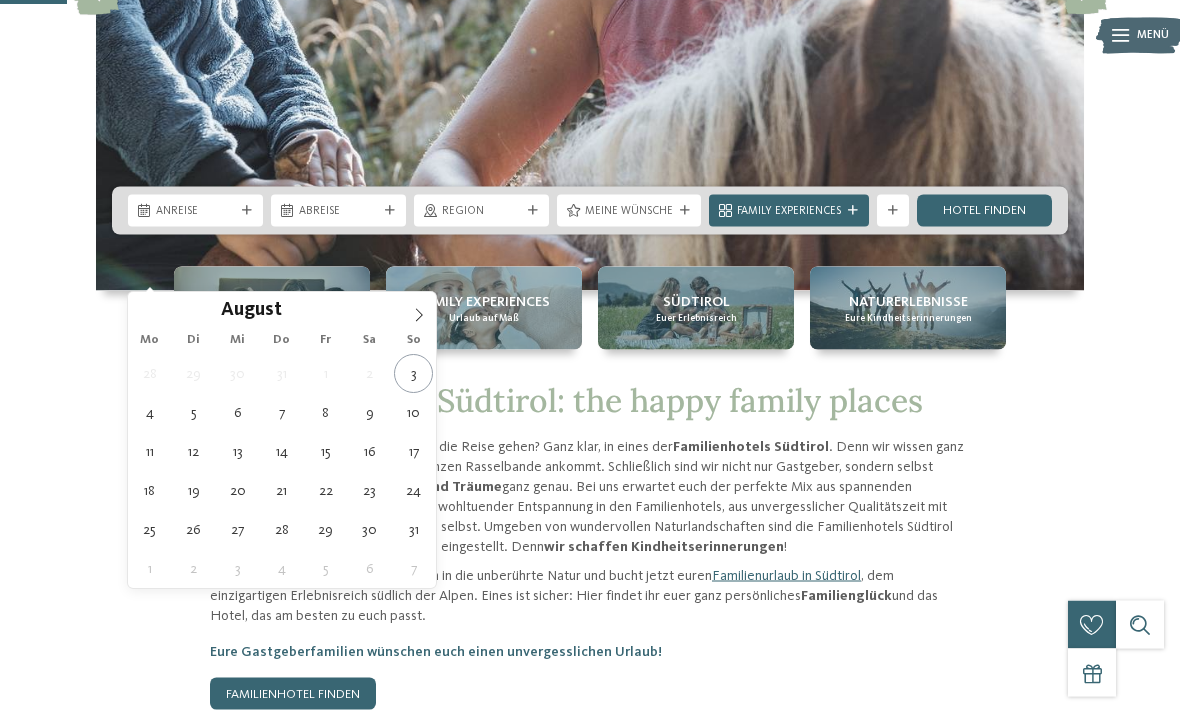 scroll, scrollTop: 383, scrollLeft: 0, axis: vertical 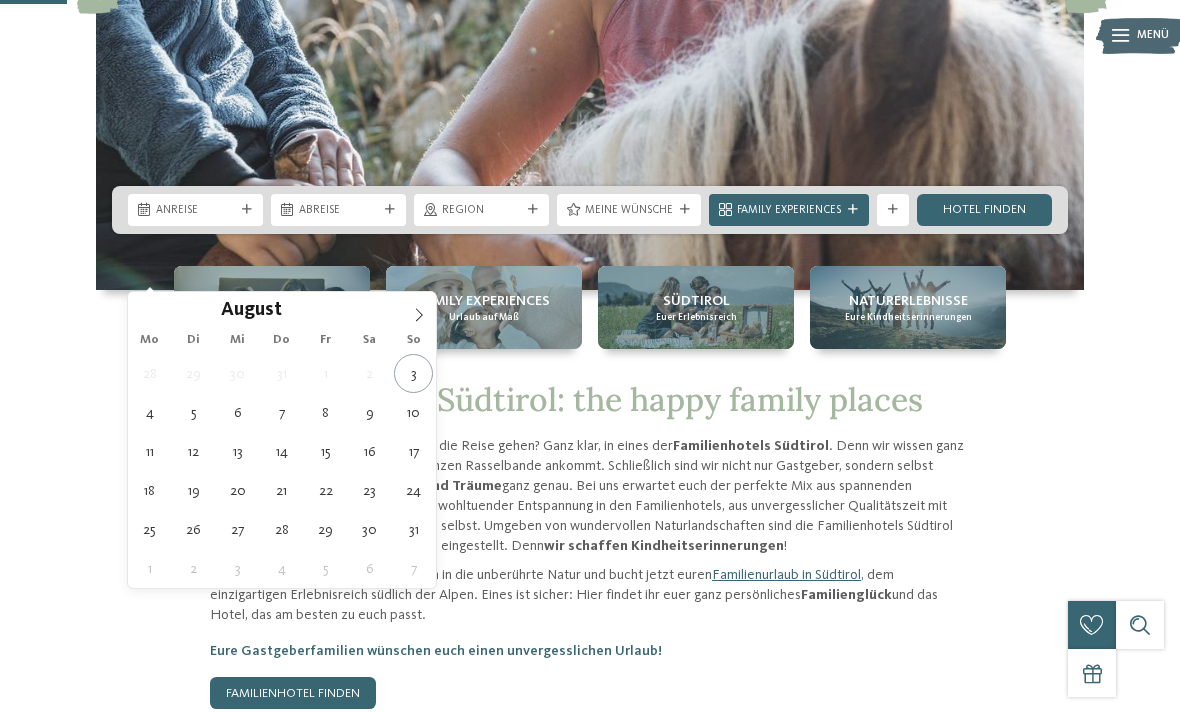 type on "17.08.2025" 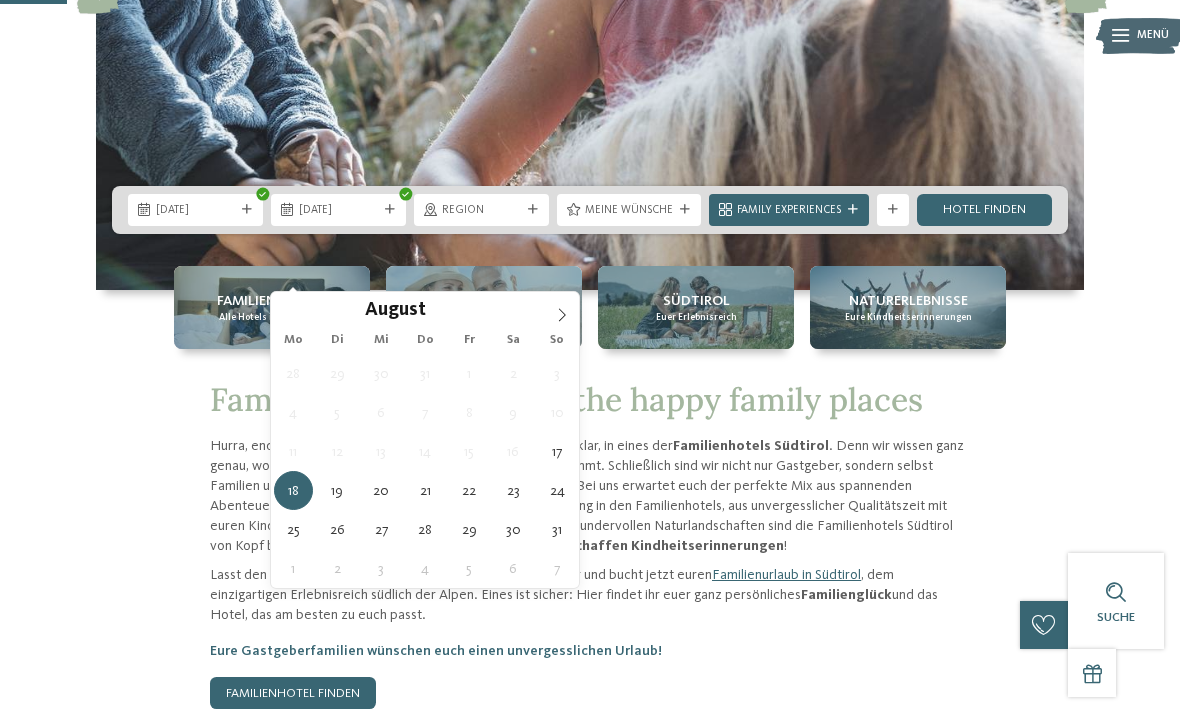 type on "24.08.2025" 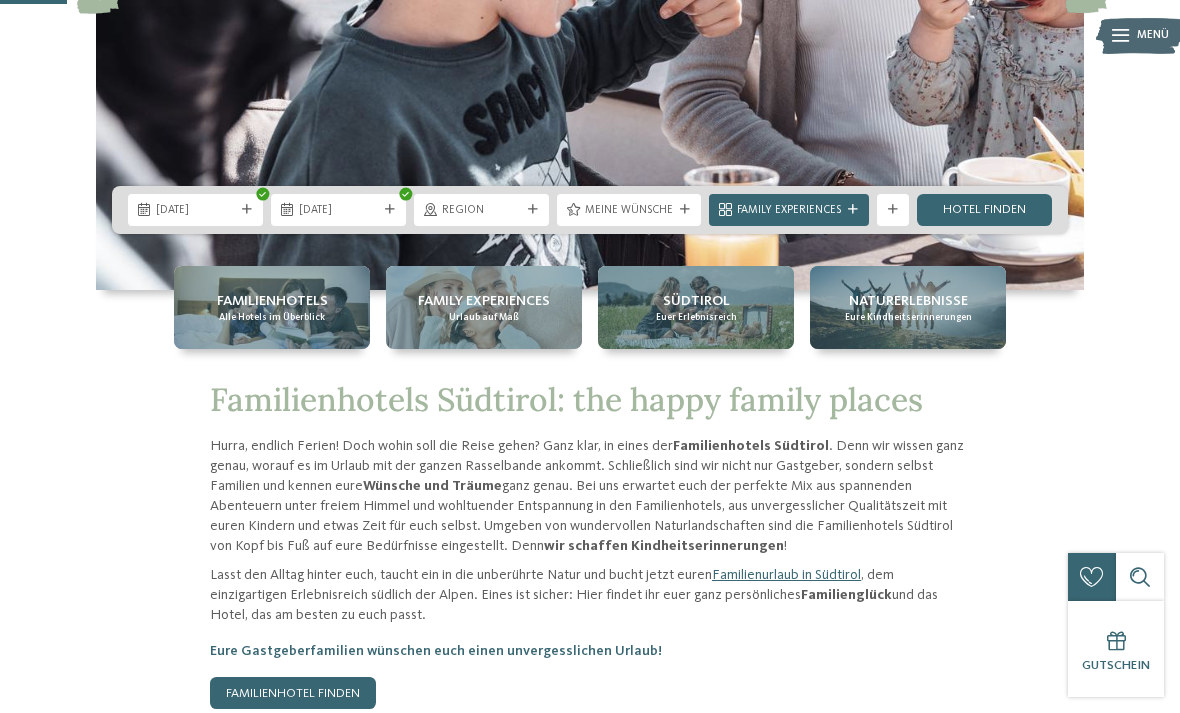 click on "Hotel finden" at bounding box center [984, 210] 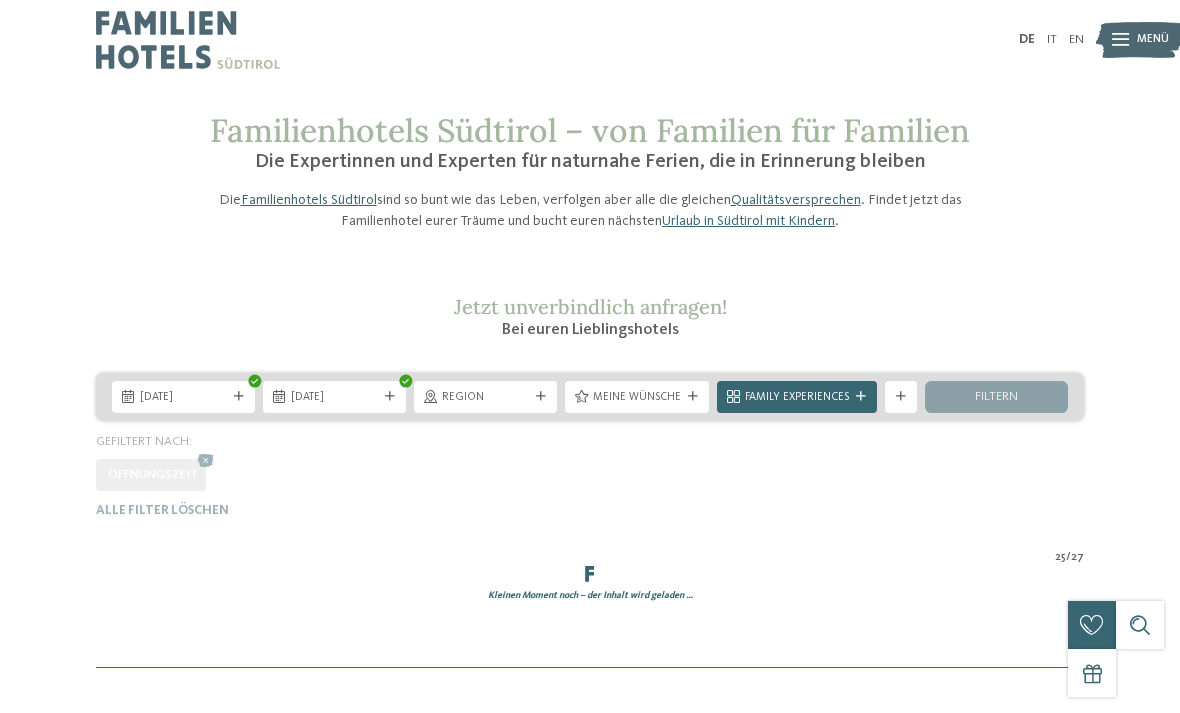 scroll, scrollTop: 0, scrollLeft: 0, axis: both 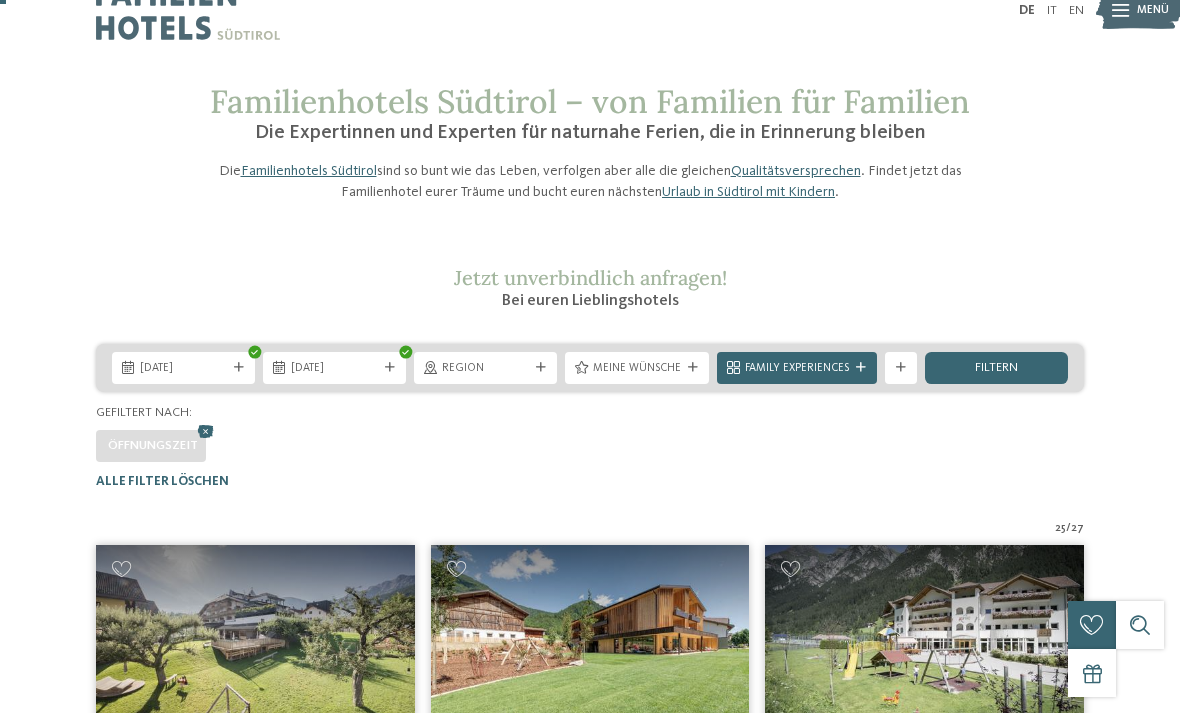 click on "Meine Wünsche" at bounding box center [637, 369] 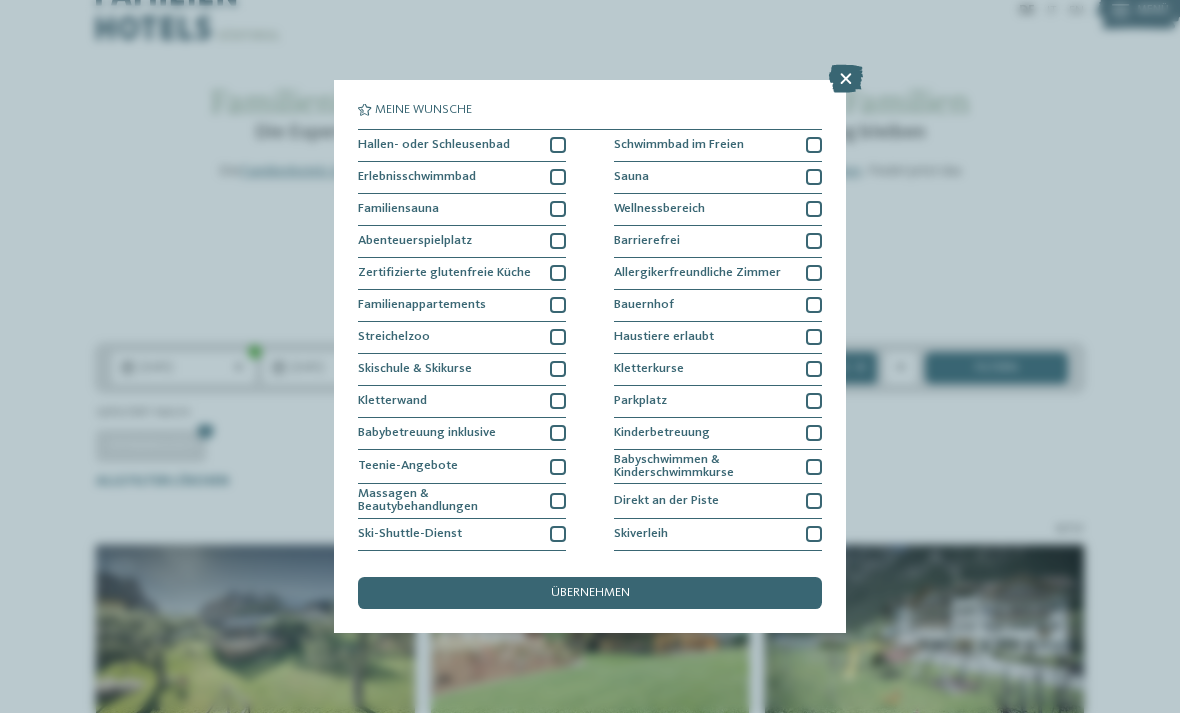click at bounding box center (558, 145) 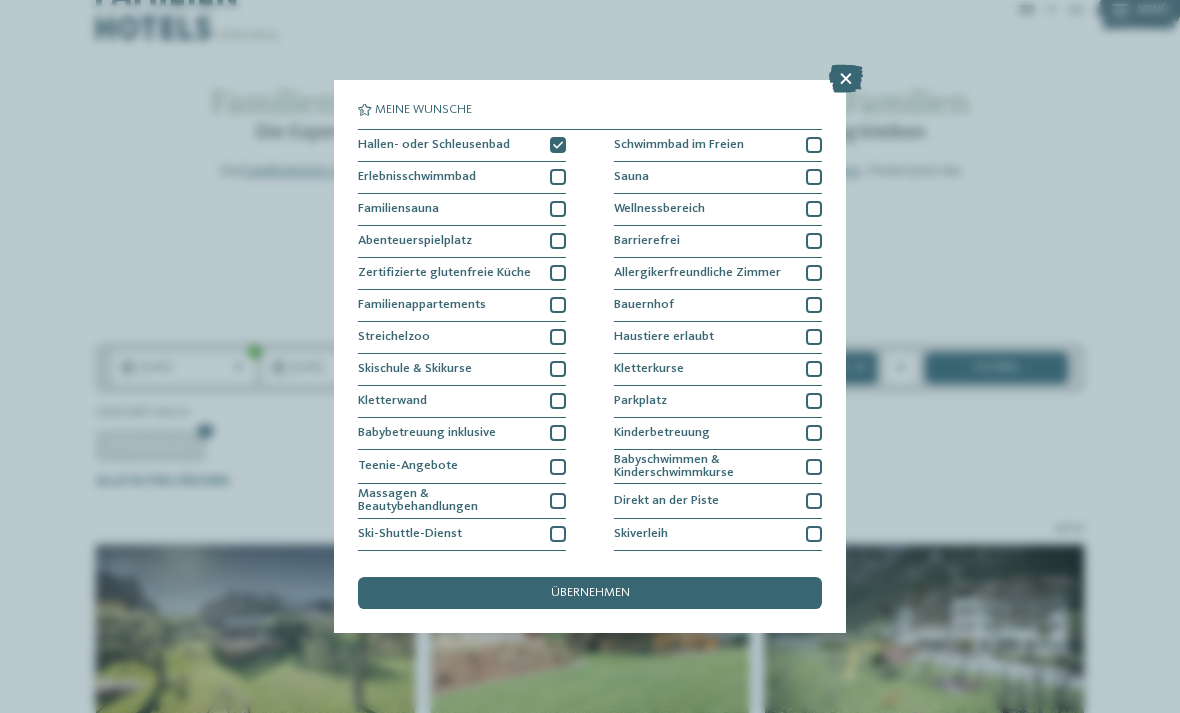 click at bounding box center (814, 145) 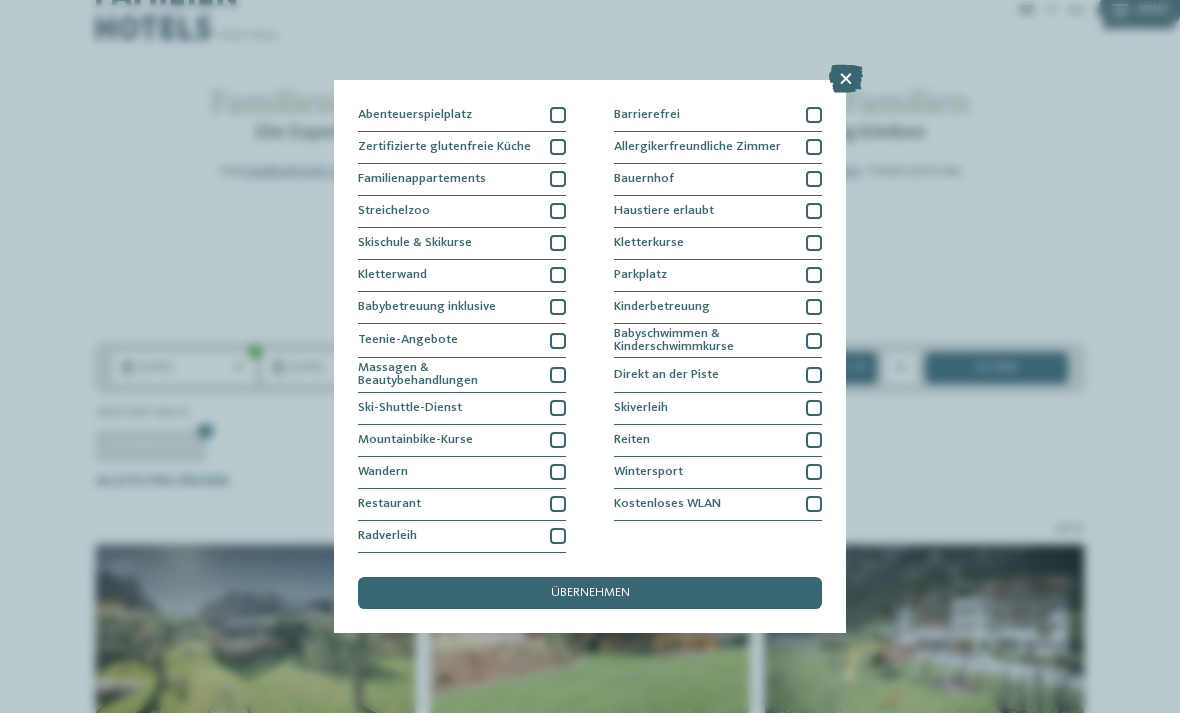 scroll, scrollTop: 282, scrollLeft: 0, axis: vertical 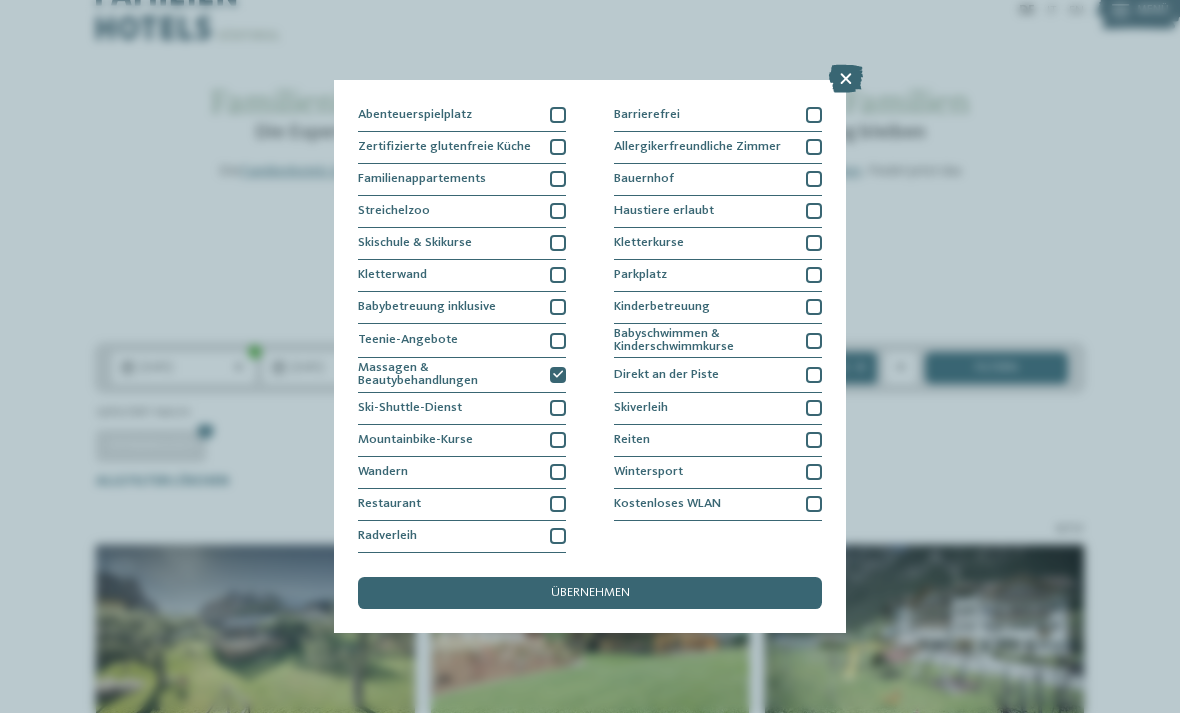 click at bounding box center (814, 440) 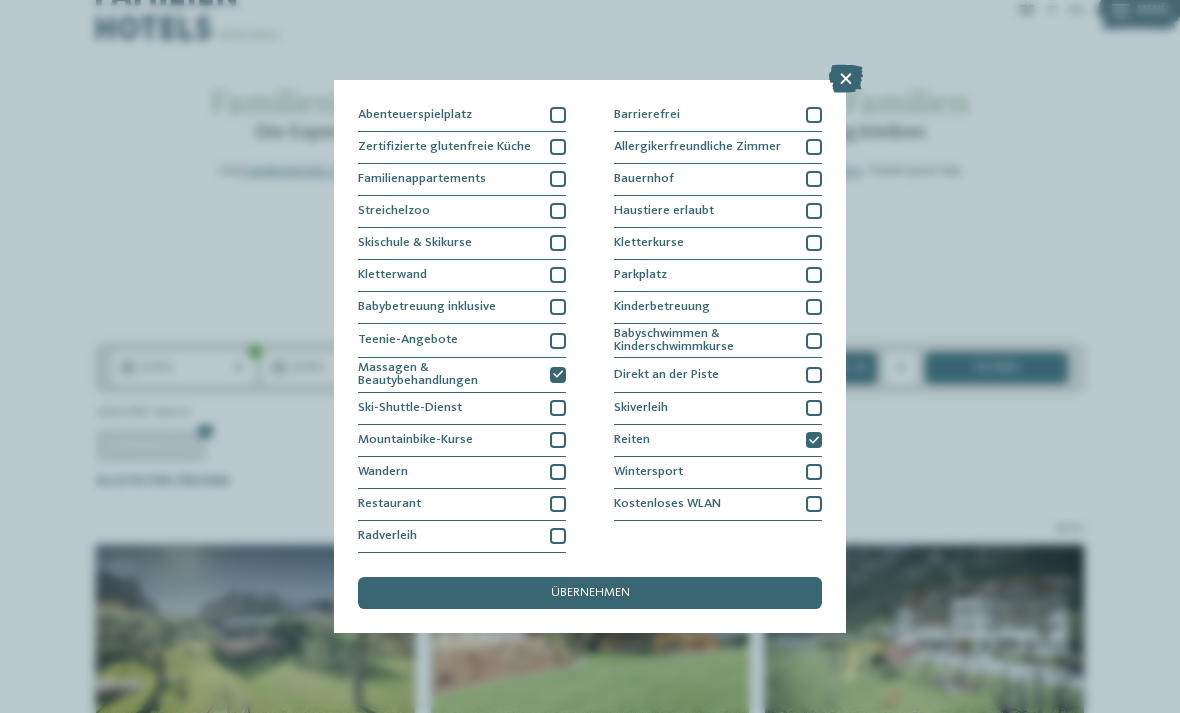 click on "übernehmen" at bounding box center (590, 593) 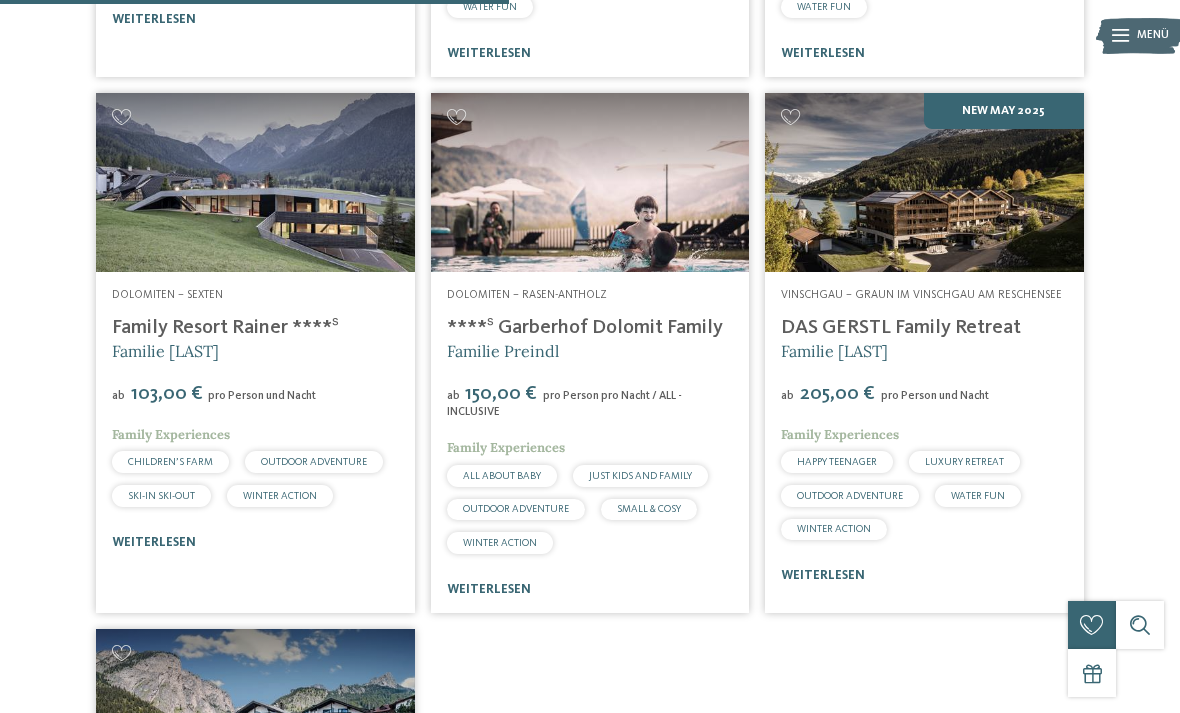 scroll, scrollTop: 1004, scrollLeft: 0, axis: vertical 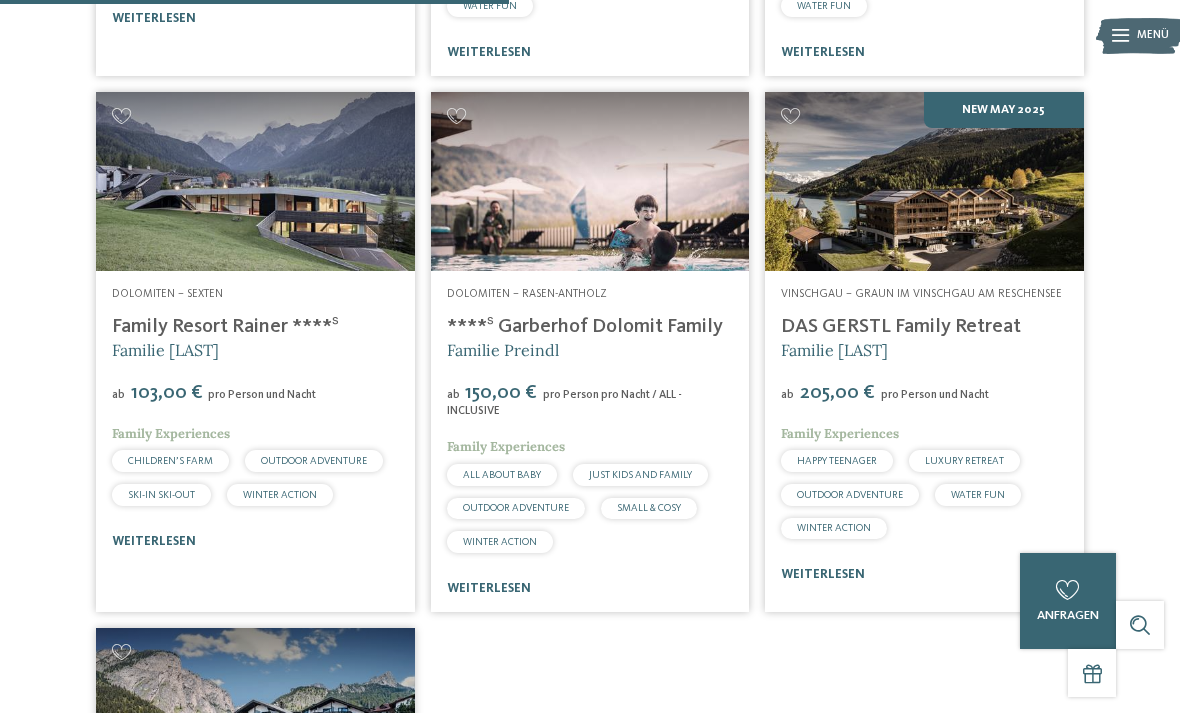 click on "Family Resort Rainer ****ˢ" at bounding box center [225, 327] 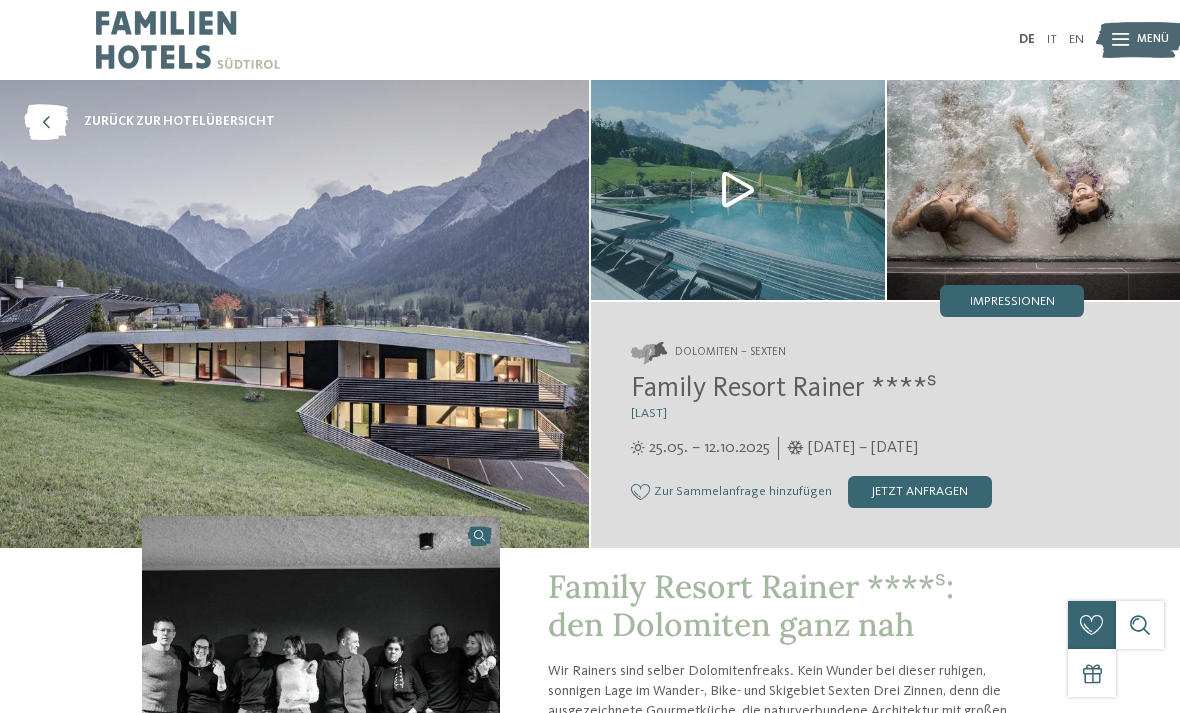 scroll, scrollTop: 0, scrollLeft: 0, axis: both 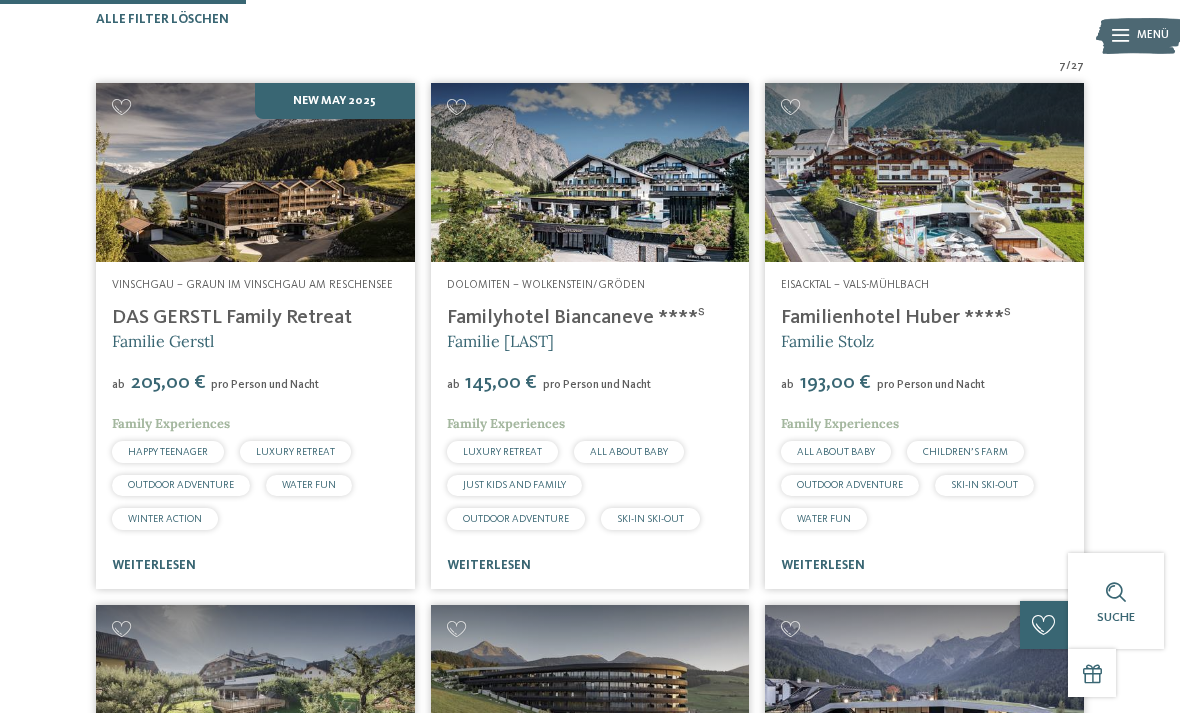 click on "DAS GERSTL Family Retreat" at bounding box center [232, 318] 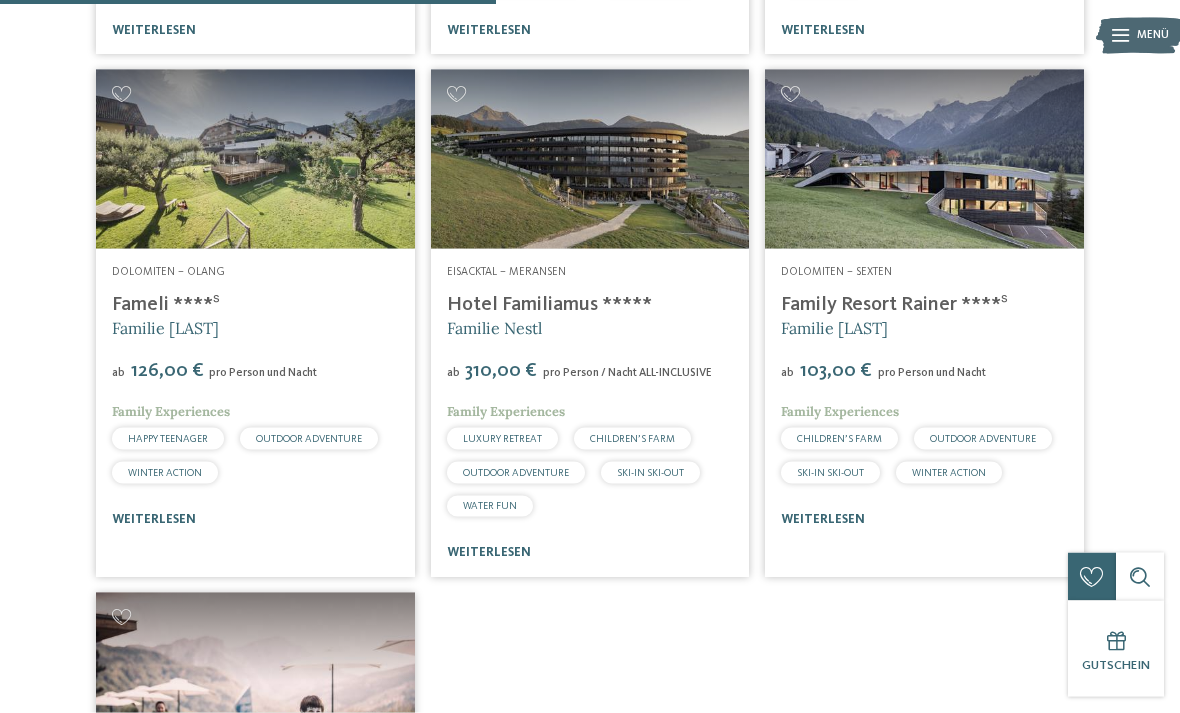 scroll, scrollTop: 990, scrollLeft: 0, axis: vertical 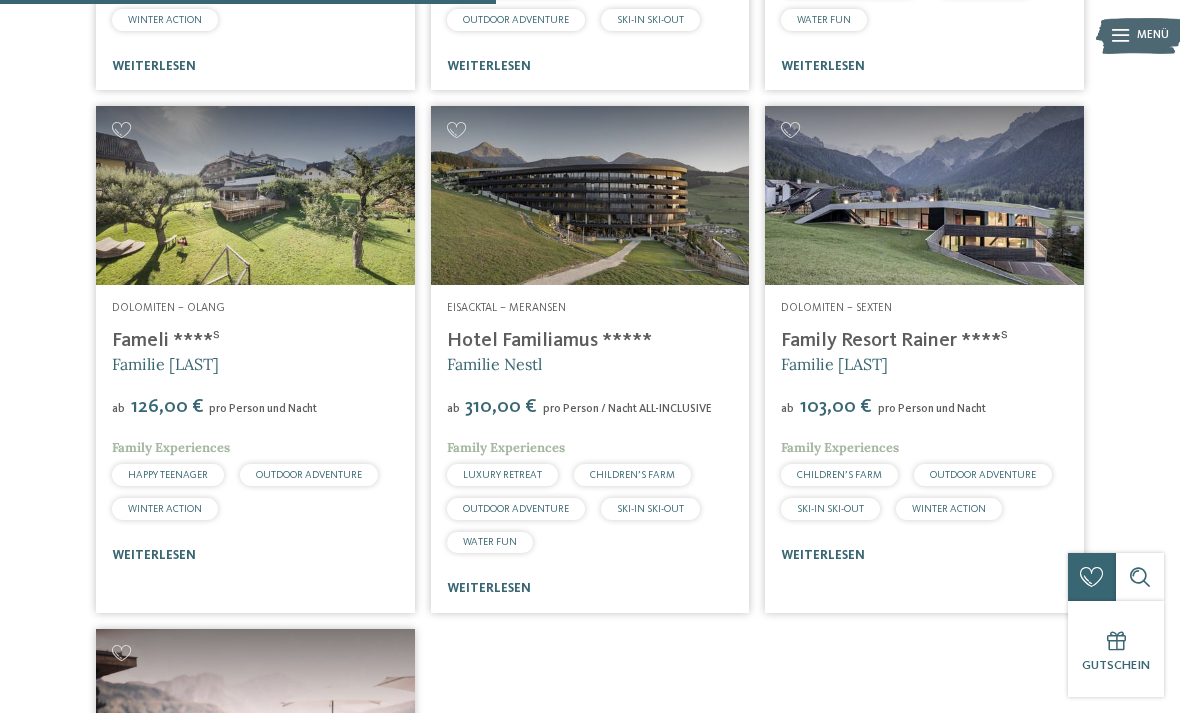 click on "Family Resort Rainer ****ˢ" at bounding box center [894, 341] 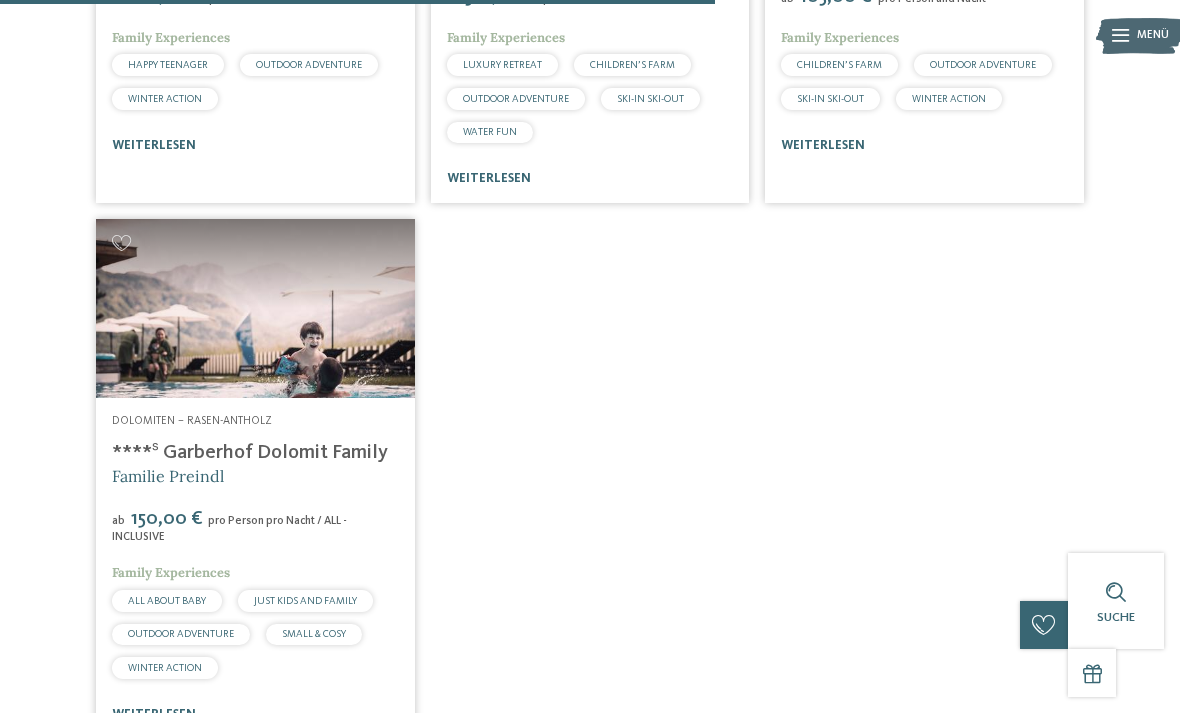 scroll, scrollTop: 1411, scrollLeft: 0, axis: vertical 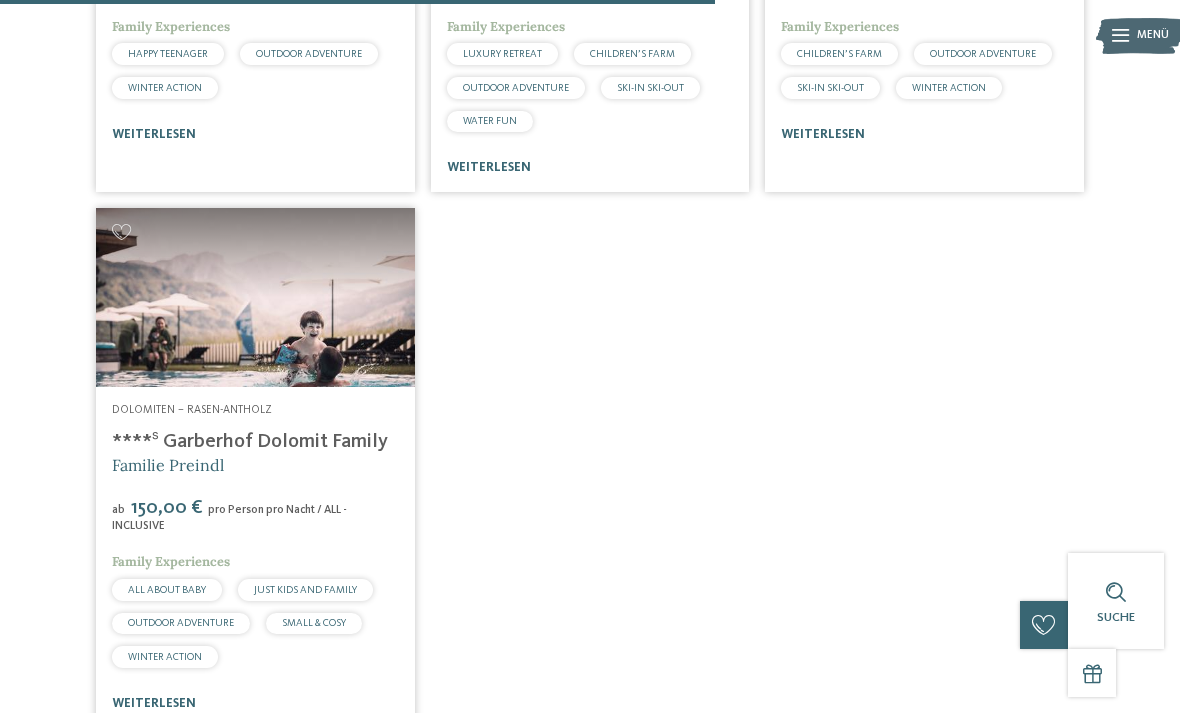 click at bounding box center (255, 297) 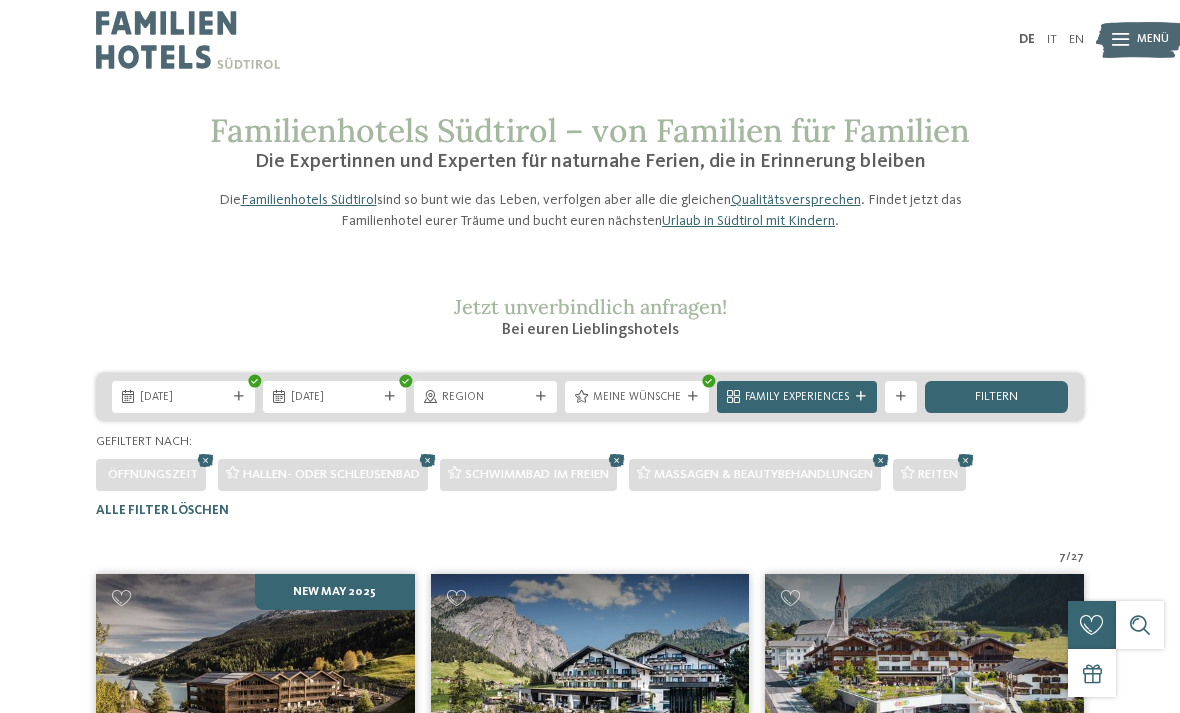 click on "Meine Wünsche" at bounding box center [637, 397] 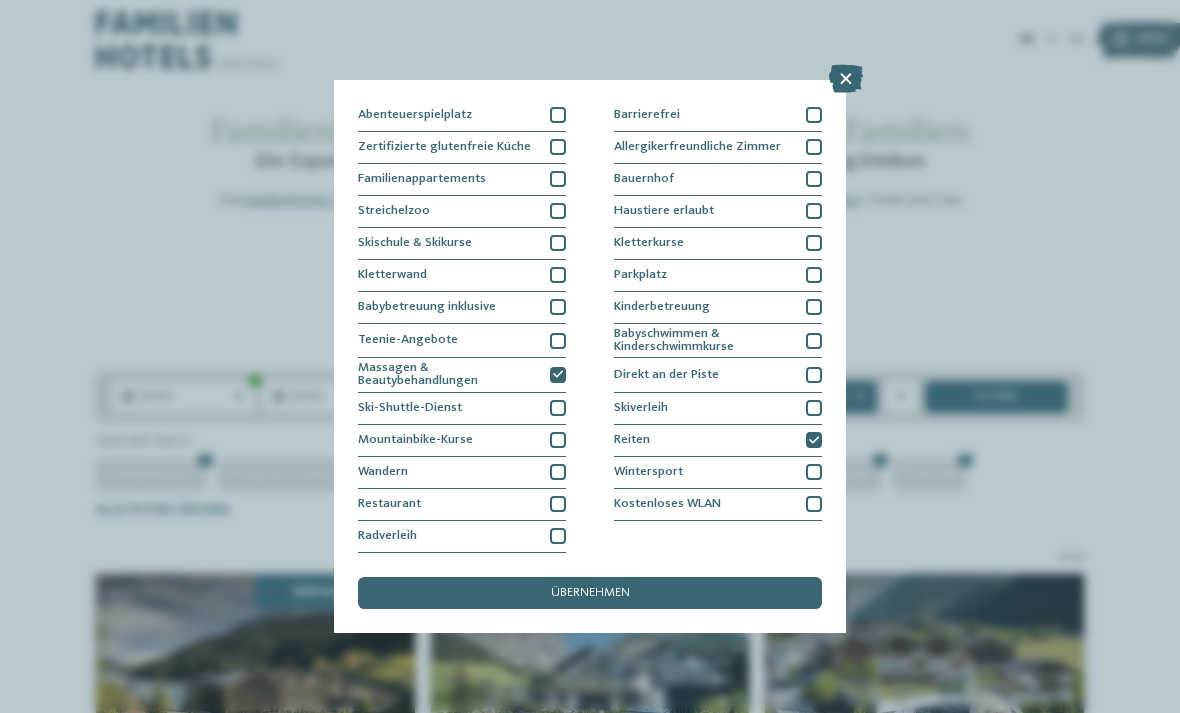 scroll, scrollTop: 282, scrollLeft: 0, axis: vertical 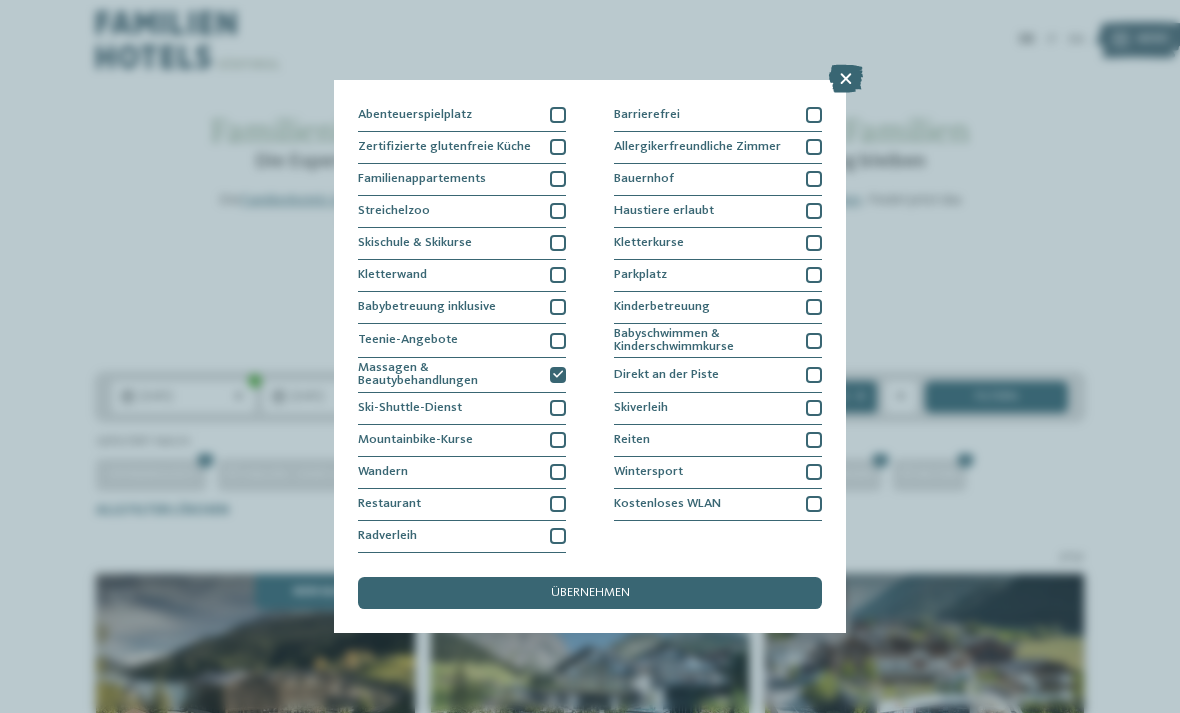 click on "übernehmen" at bounding box center [590, 593] 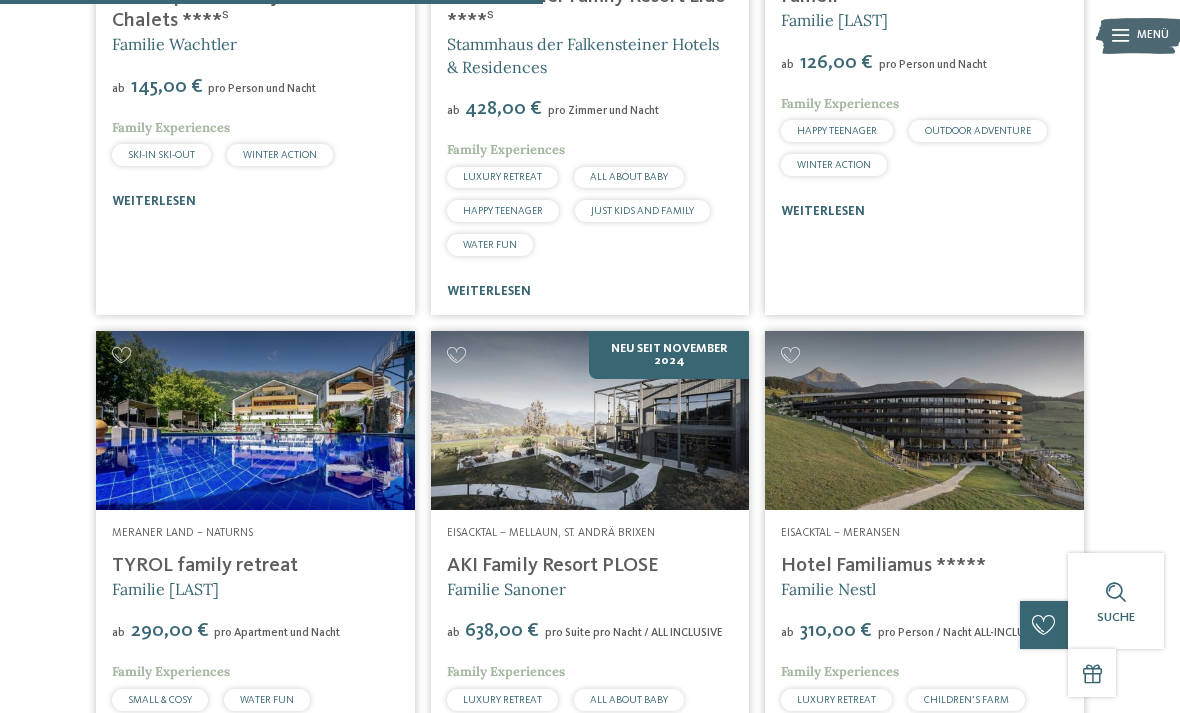scroll, scrollTop: 1338, scrollLeft: 0, axis: vertical 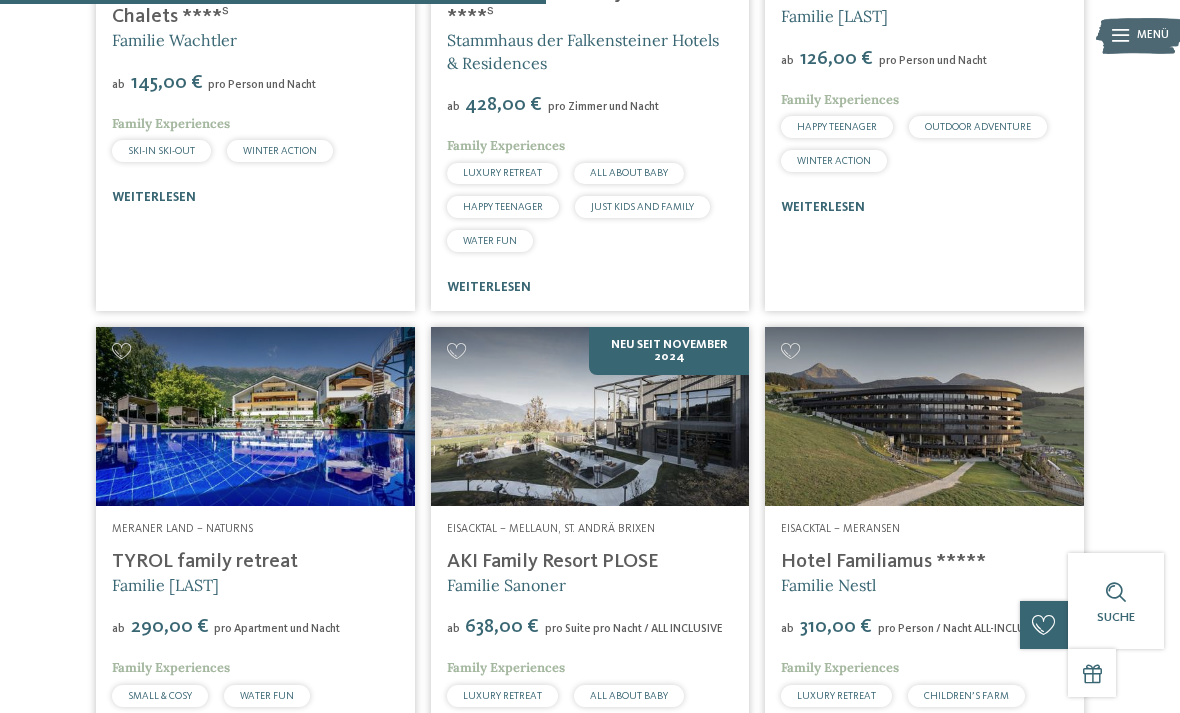 click on "AKI Family Resort PLOSE" at bounding box center (553, 562) 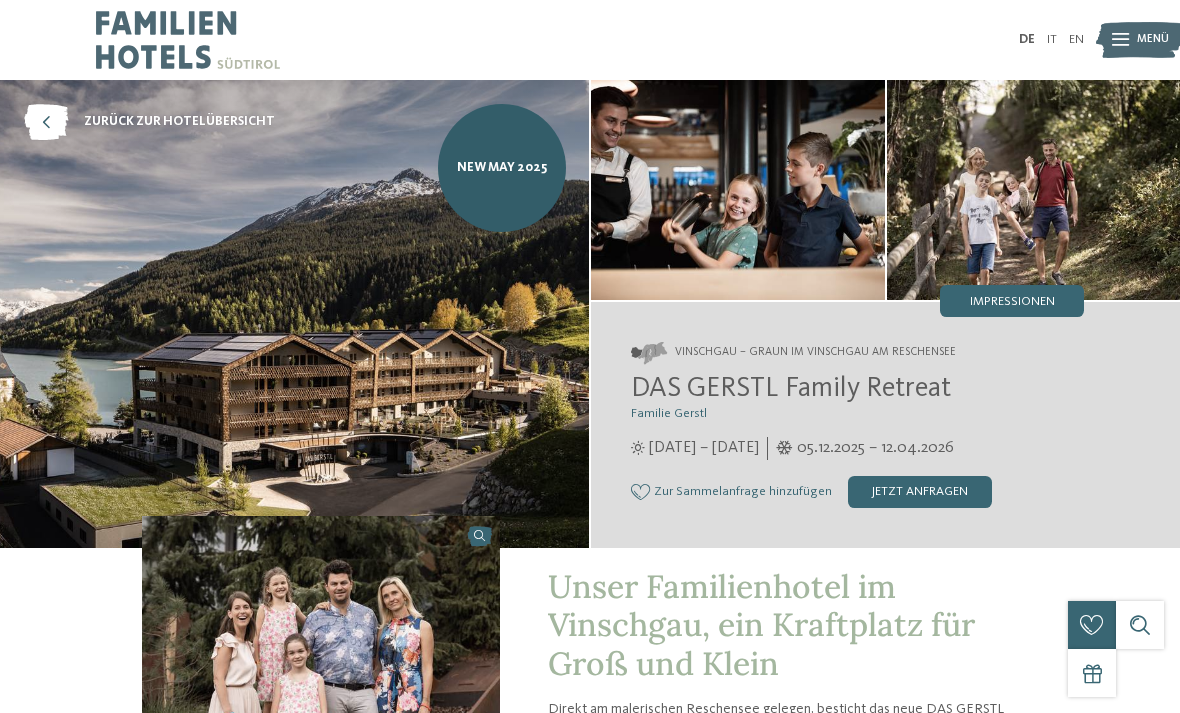 scroll, scrollTop: 0, scrollLeft: 0, axis: both 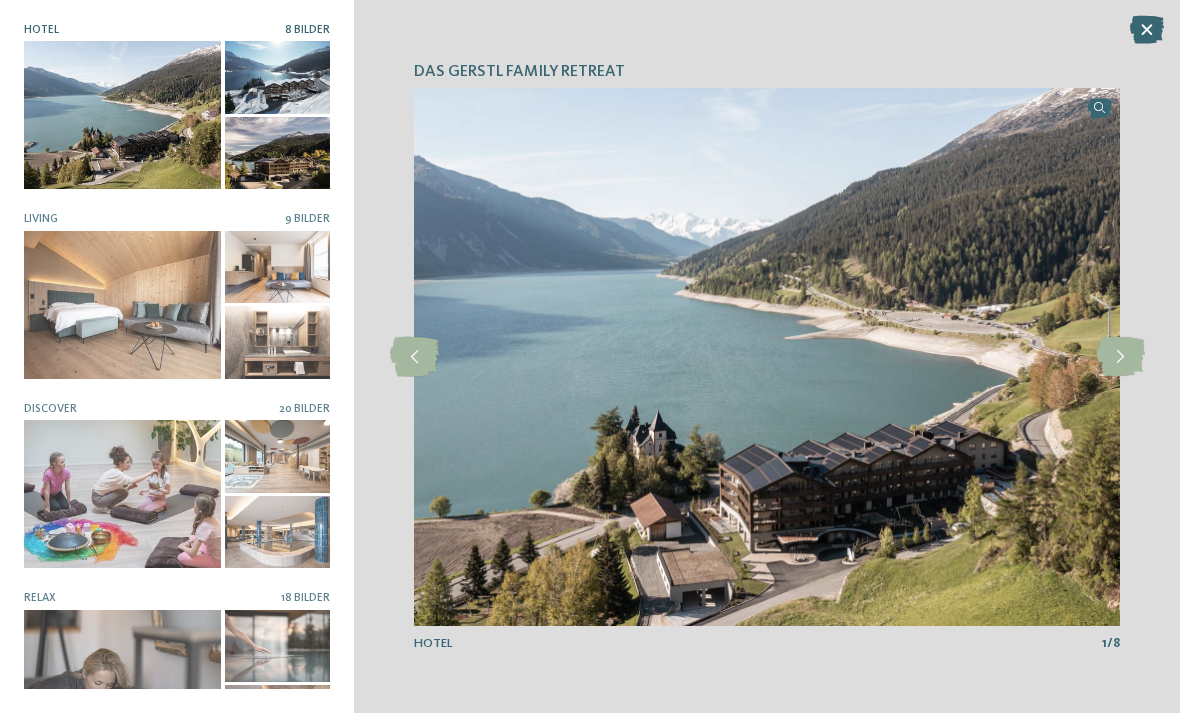 click at bounding box center (1120, 357) 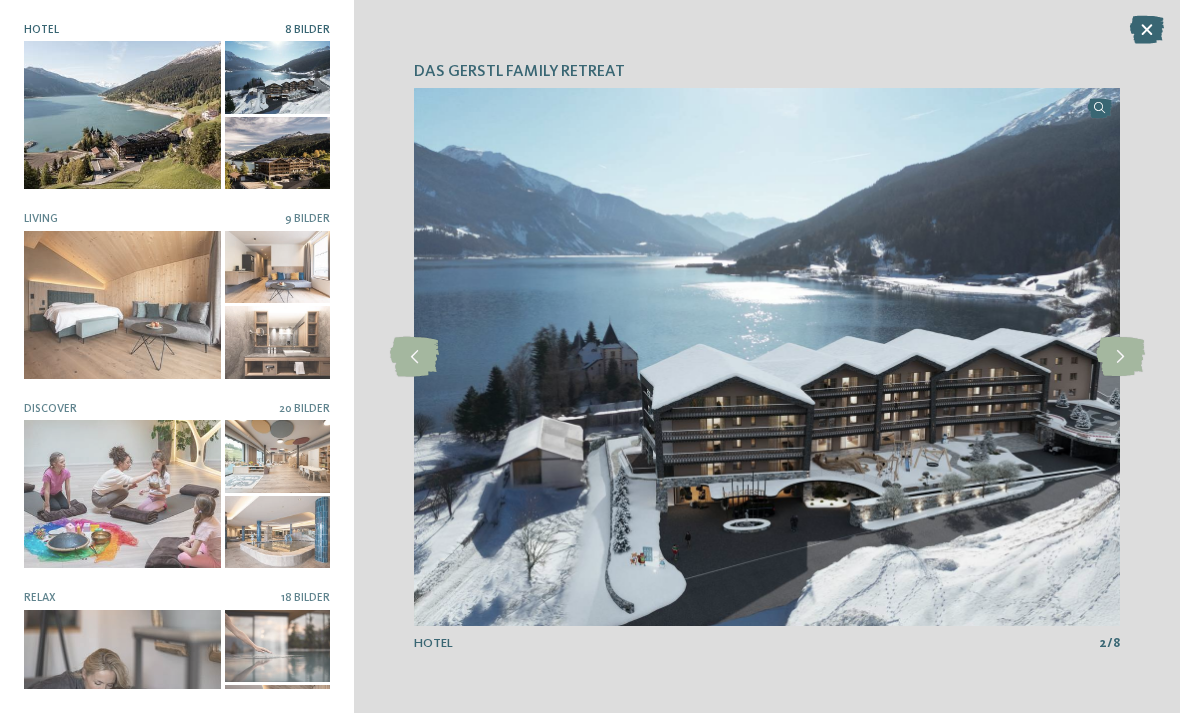 click at bounding box center (1120, 357) 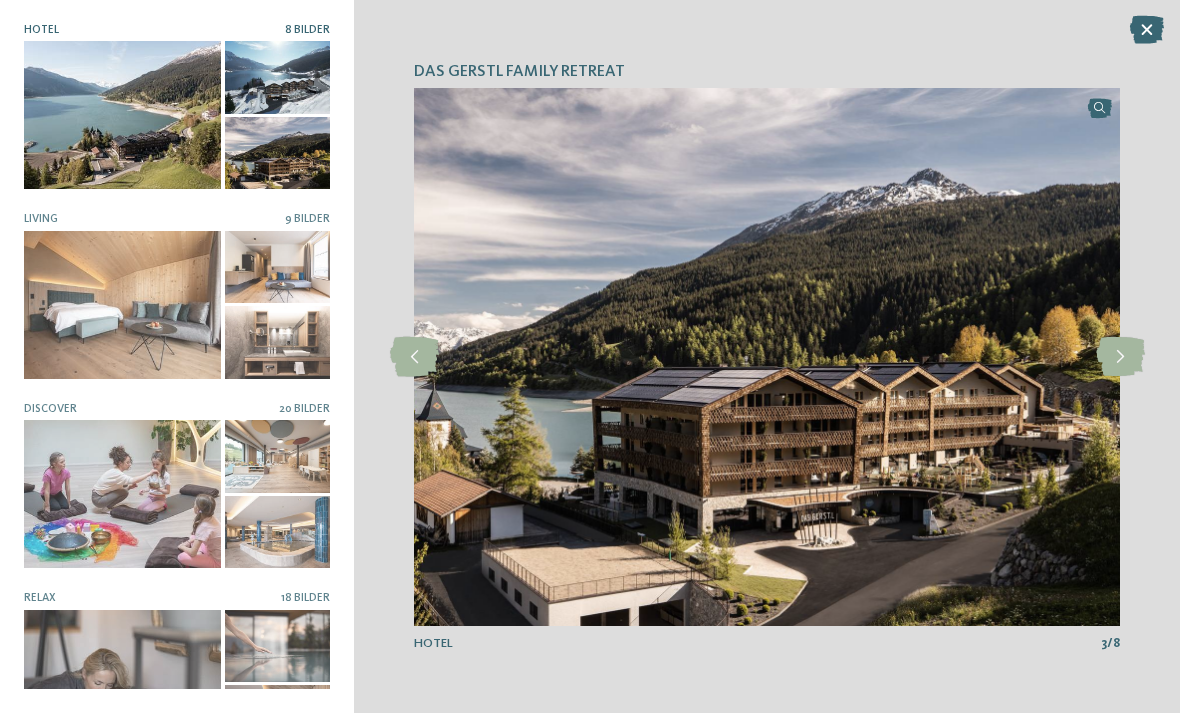 click at bounding box center (1120, 357) 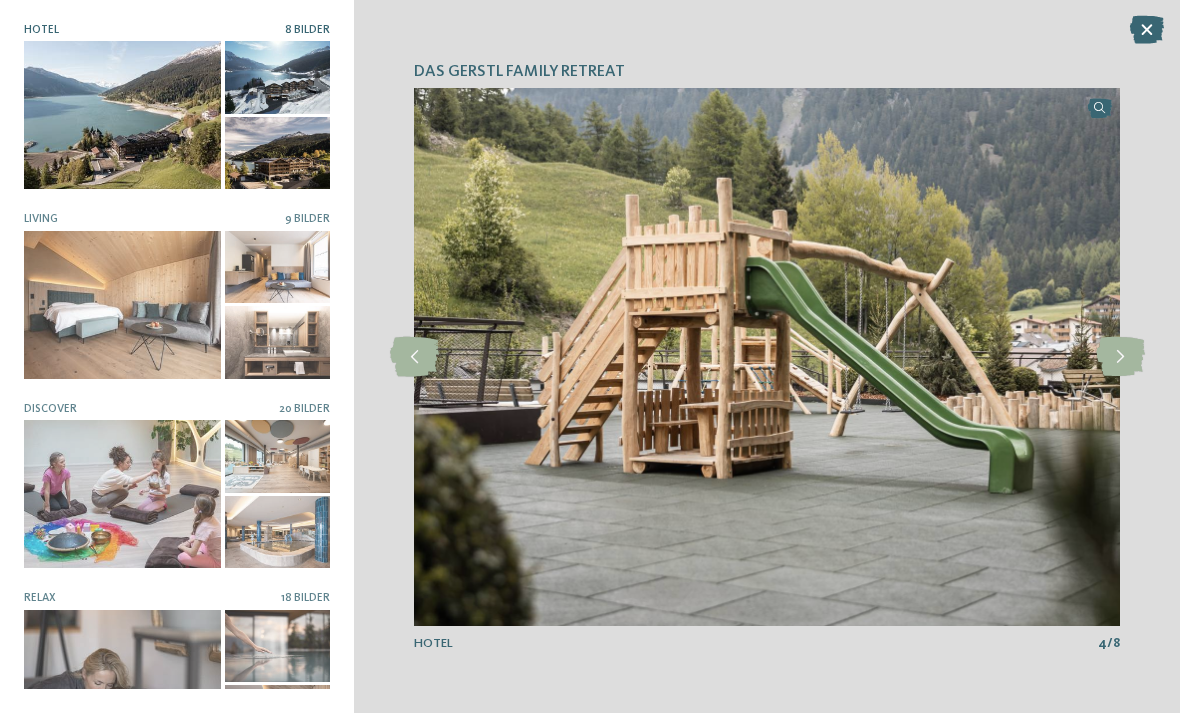 click at bounding box center (1120, 357) 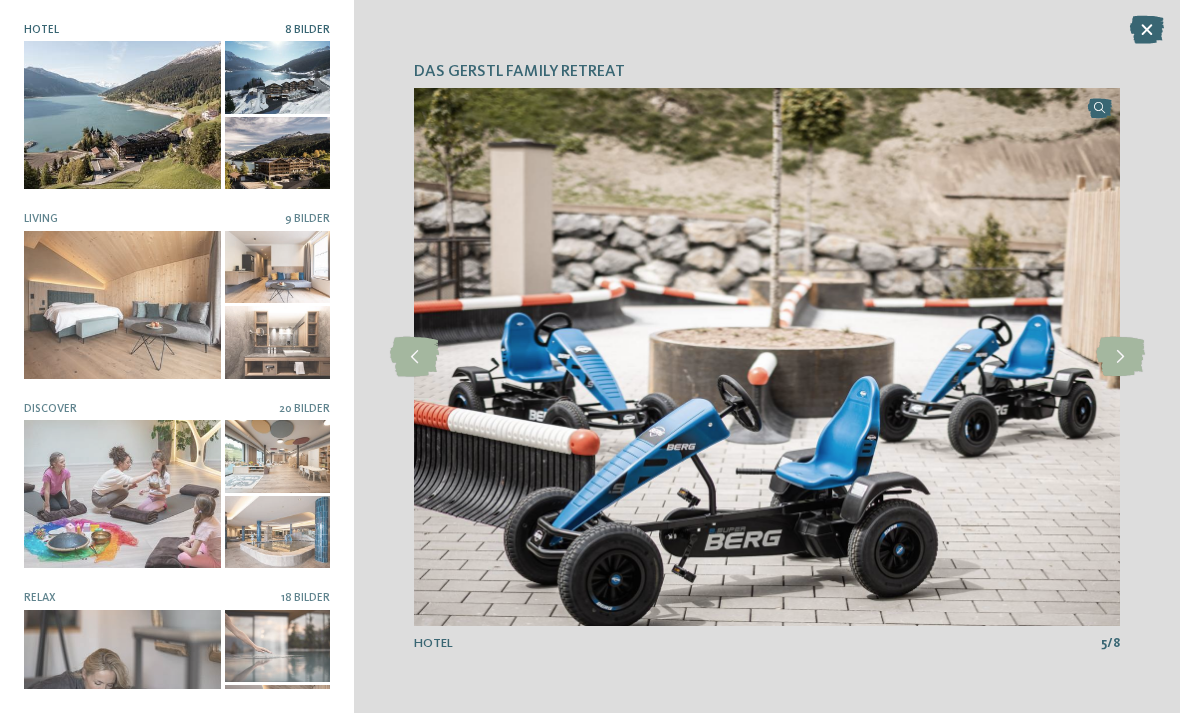 click at bounding box center [1120, 357] 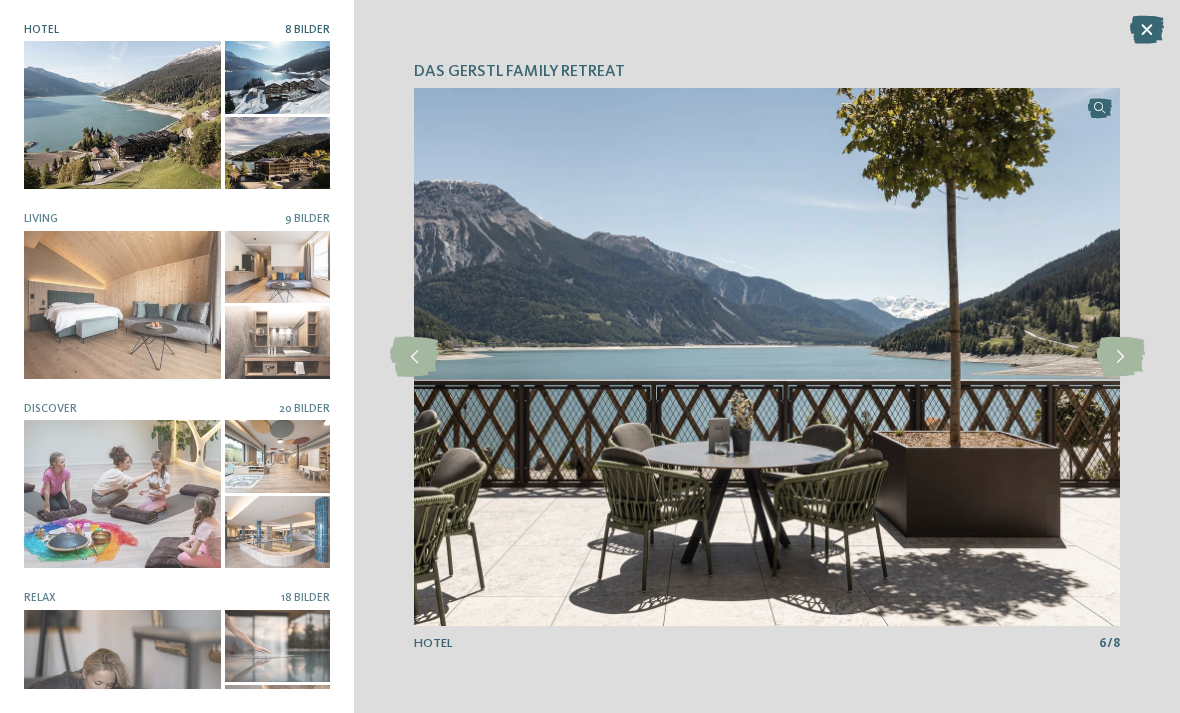 click at bounding box center (1120, 357) 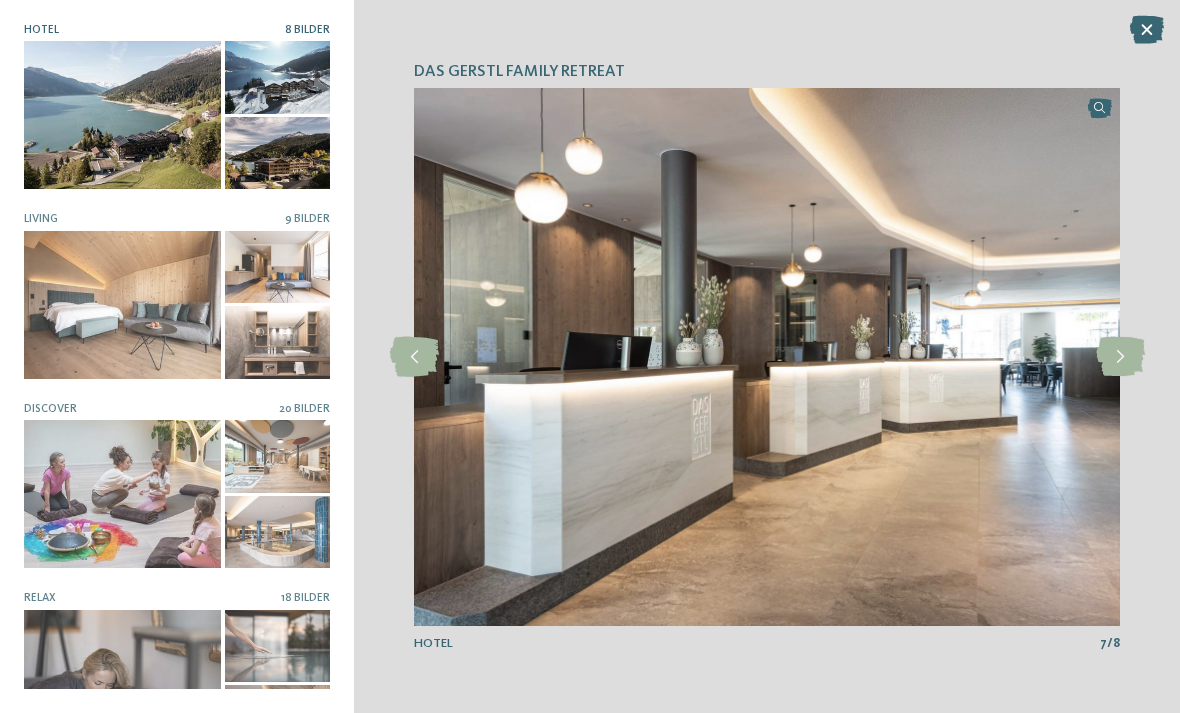 click at bounding box center [1120, 357] 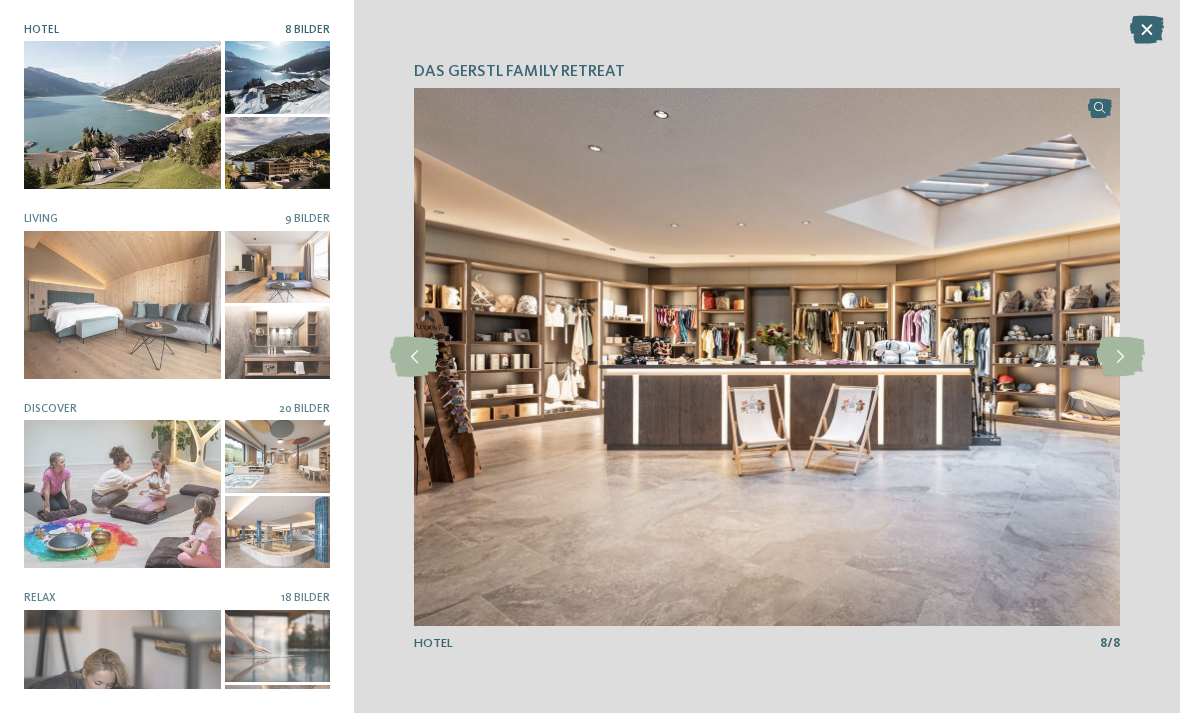 click at bounding box center (1120, 357) 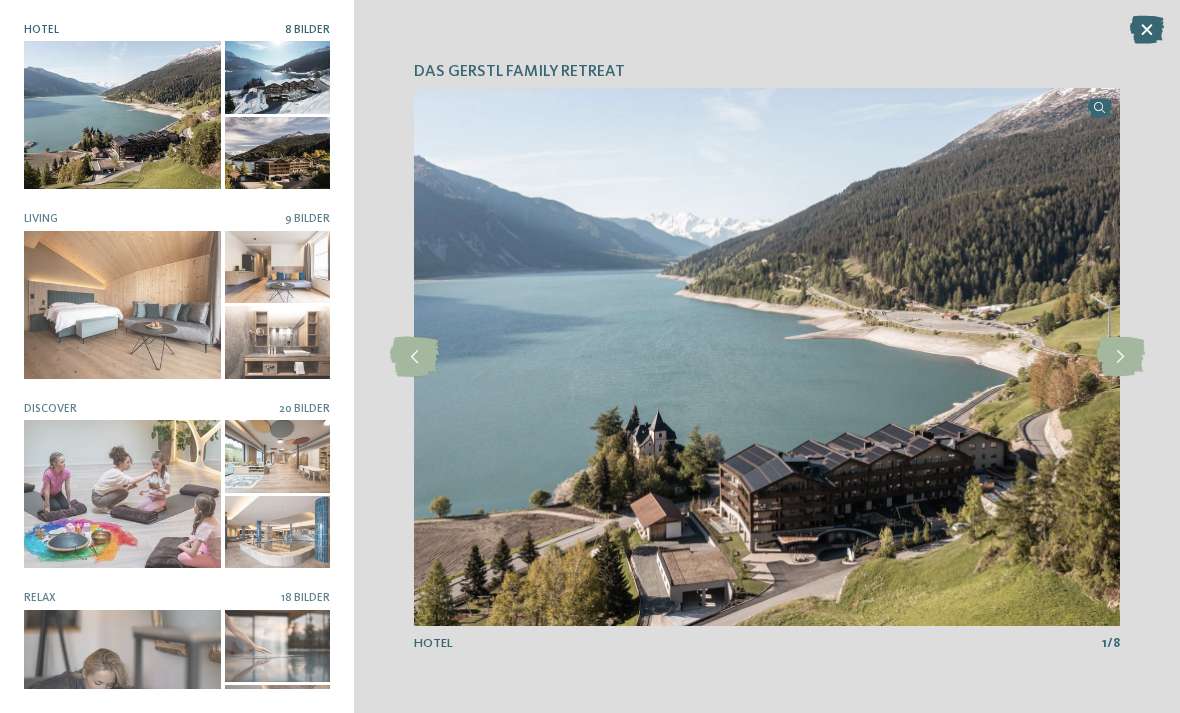 click at bounding box center [122, 494] 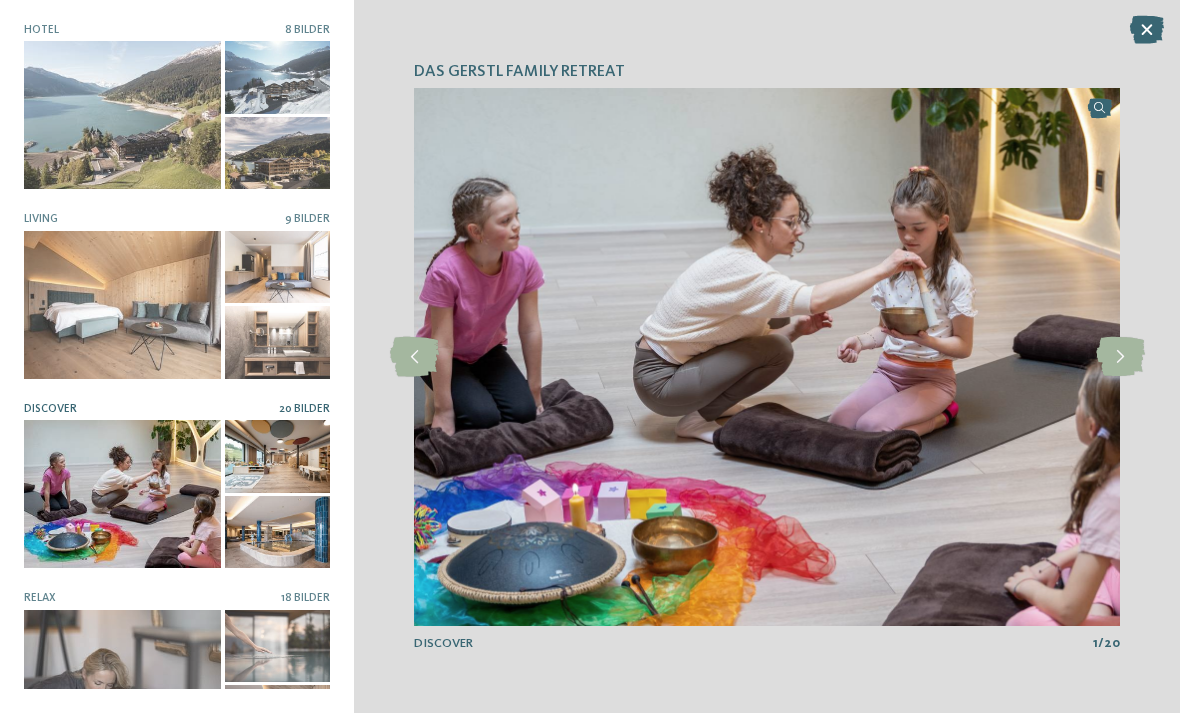 click at bounding box center [1120, 357] 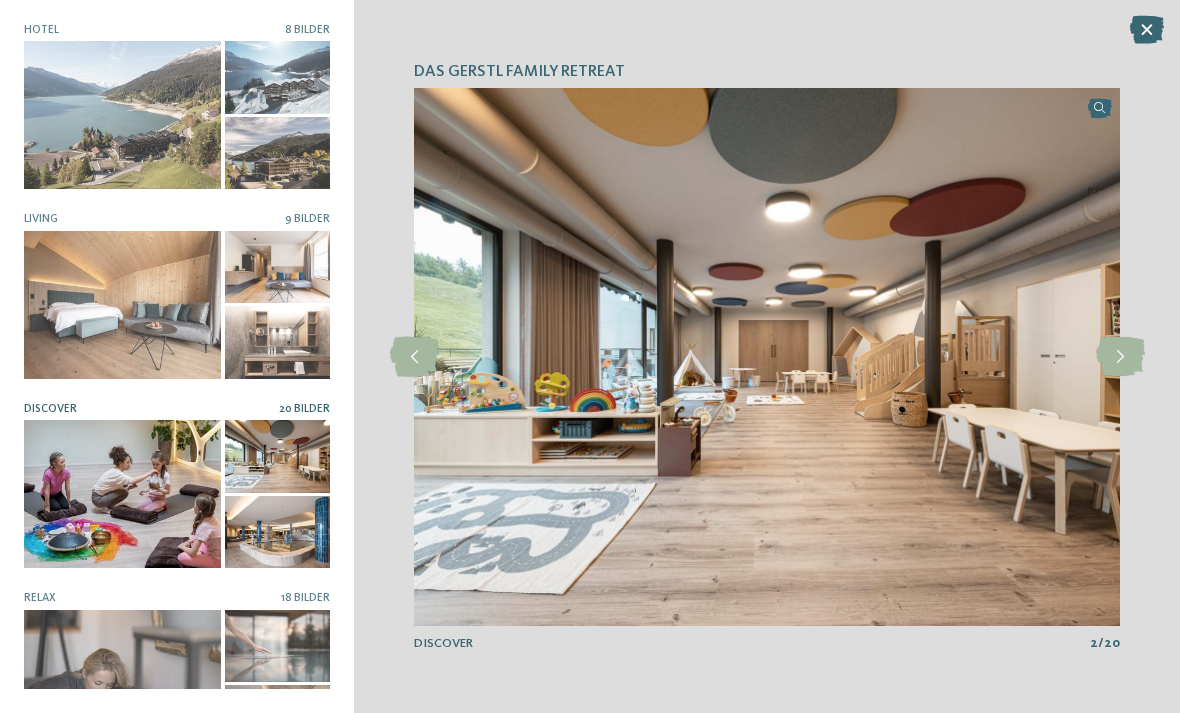 click at bounding box center [1120, 357] 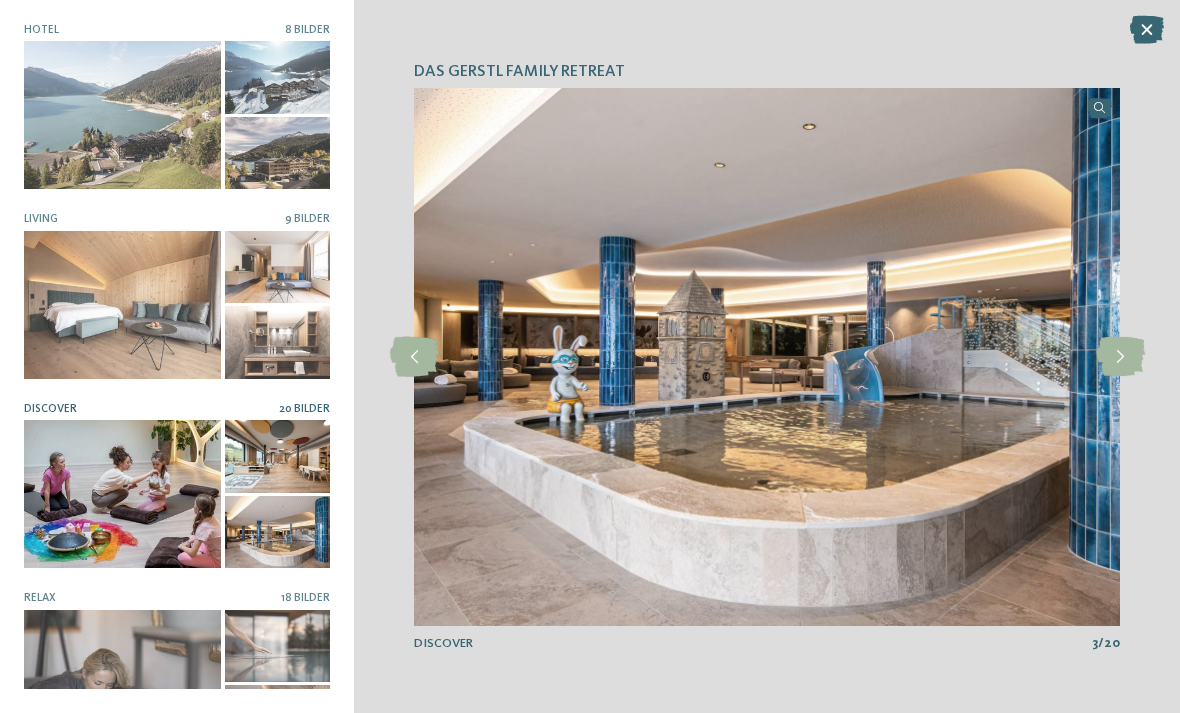 click at bounding box center [1120, 357] 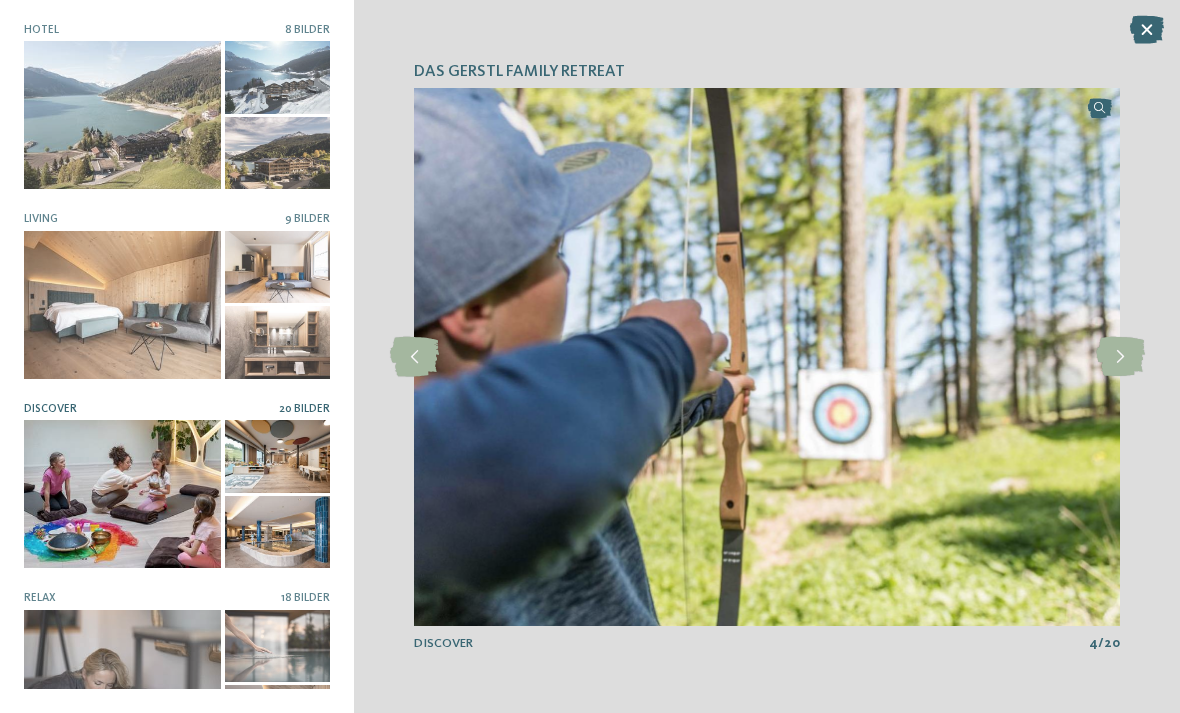 click at bounding box center (1120, 357) 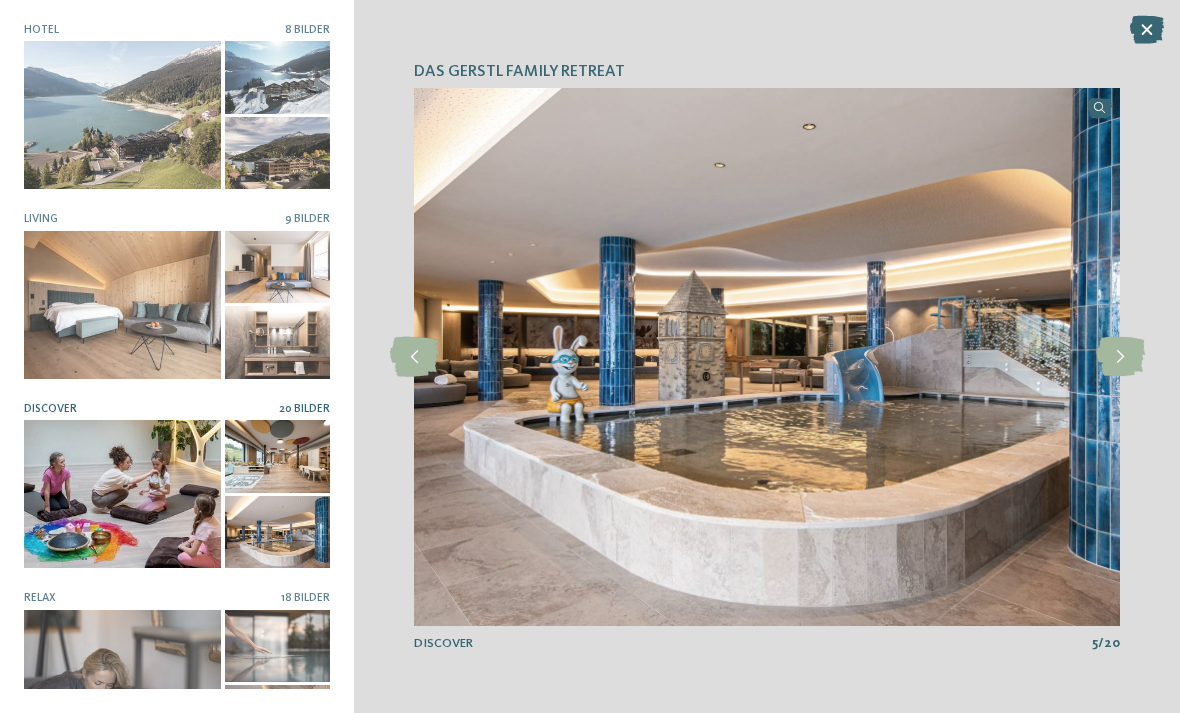 click at bounding box center [1120, 357] 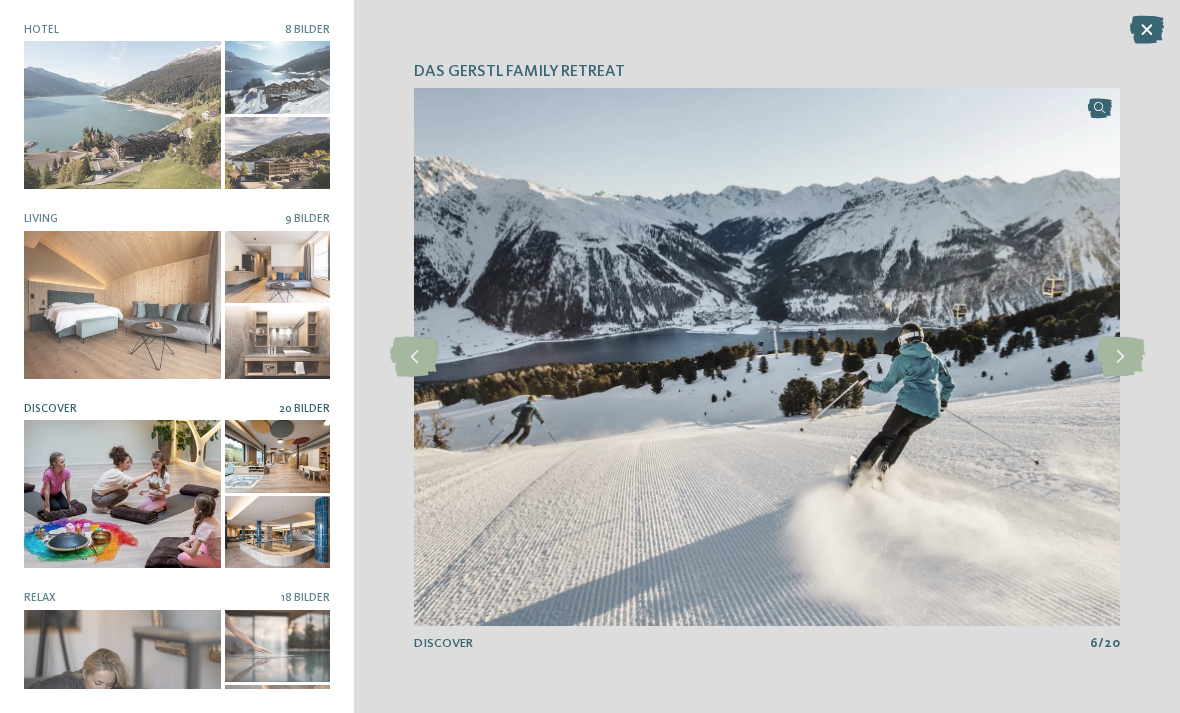 click at bounding box center [1120, 357] 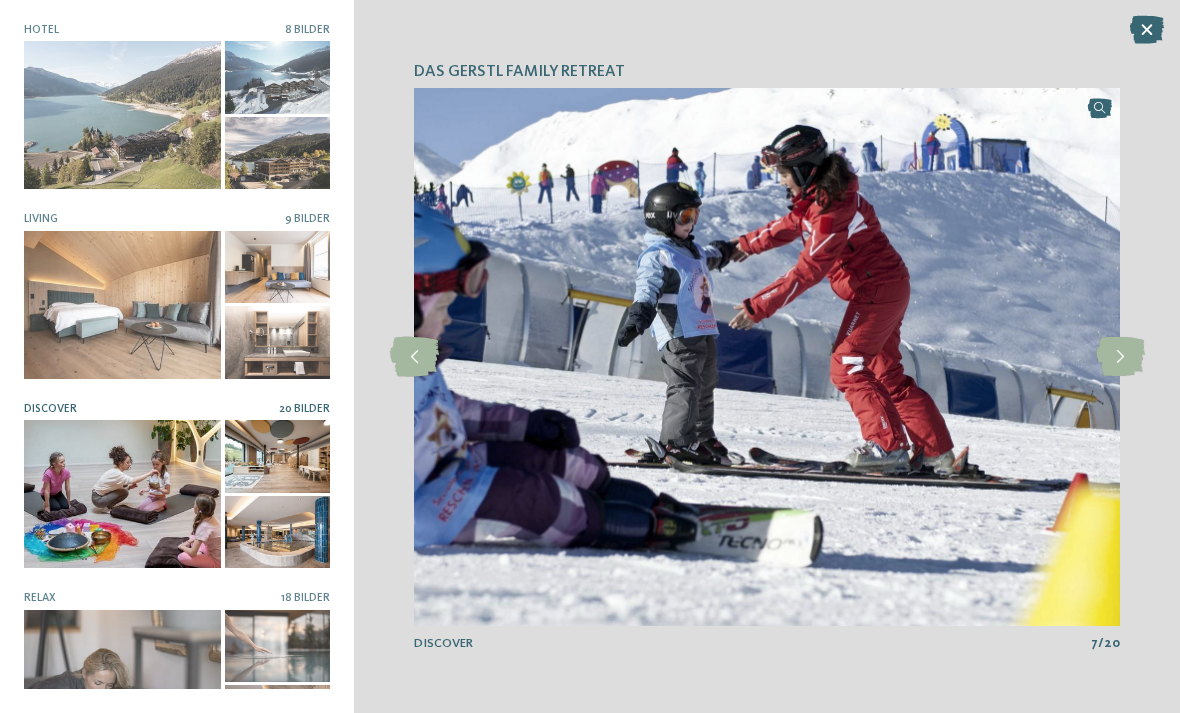 click at bounding box center (1120, 357) 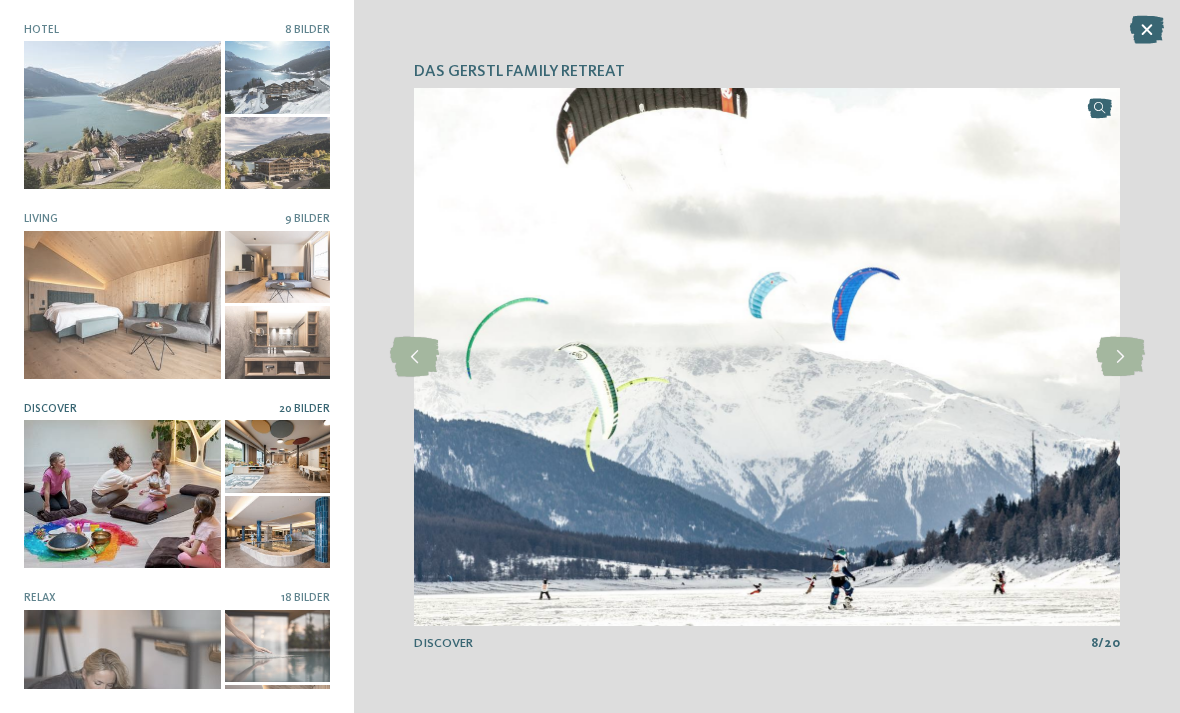 click at bounding box center (1120, 357) 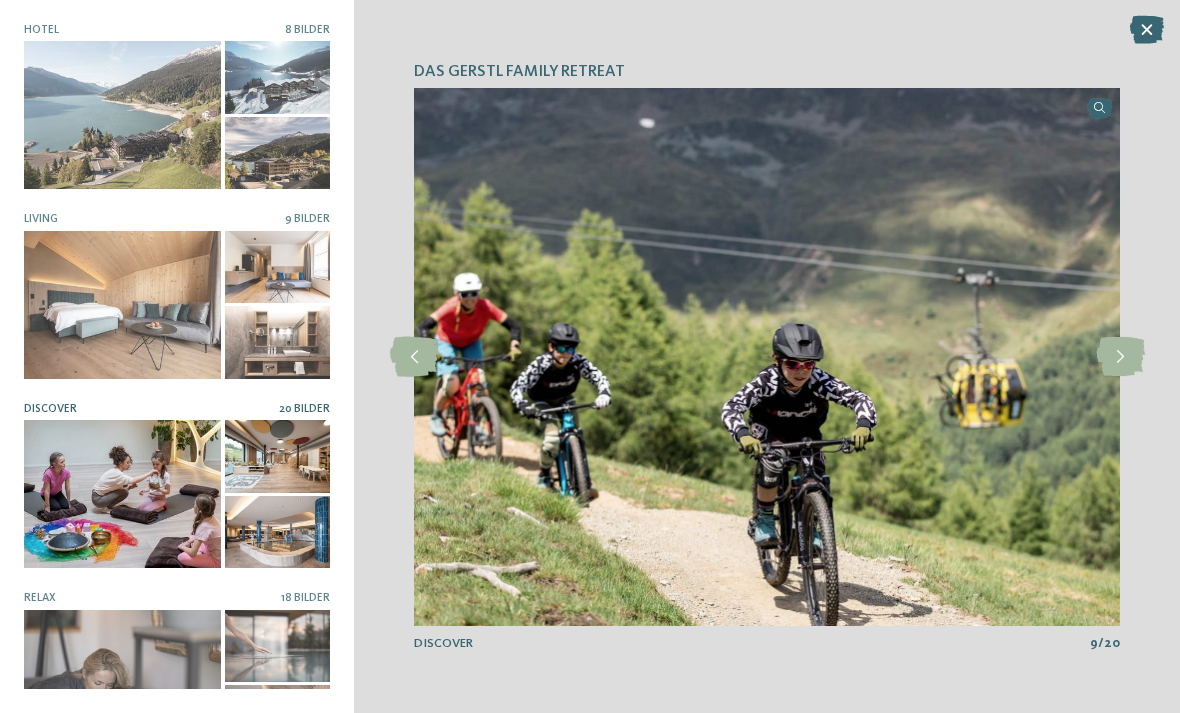 click at bounding box center (1120, 357) 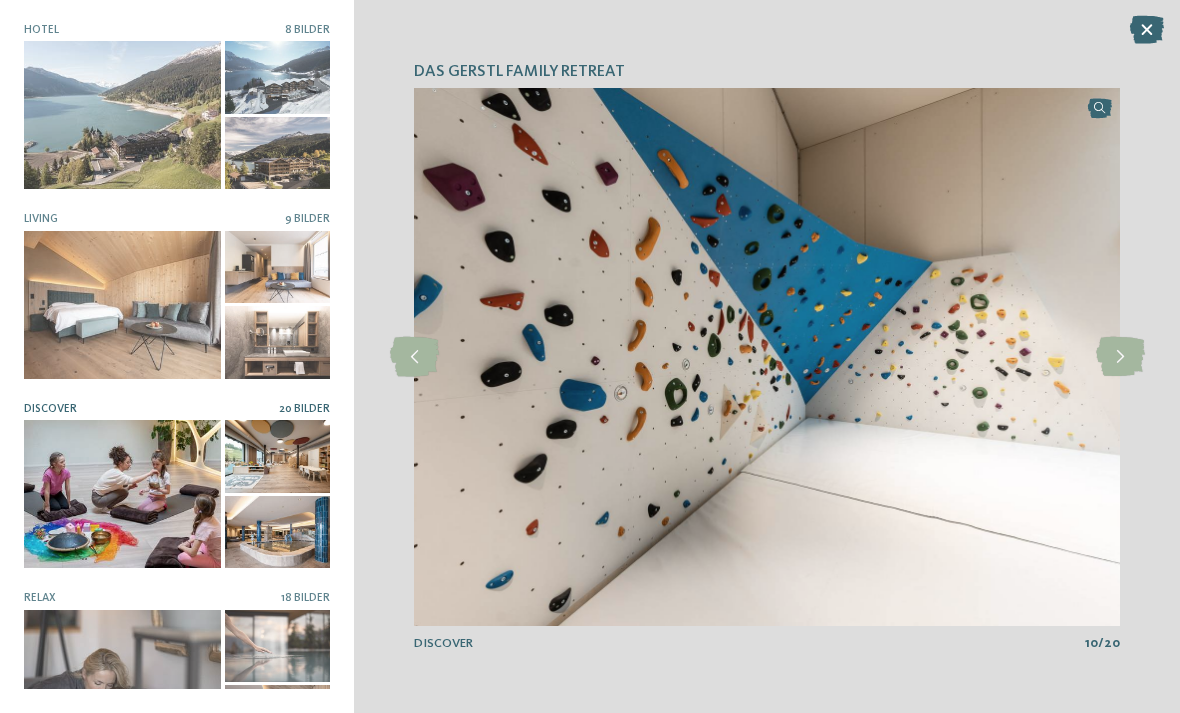 click at bounding box center [1120, 357] 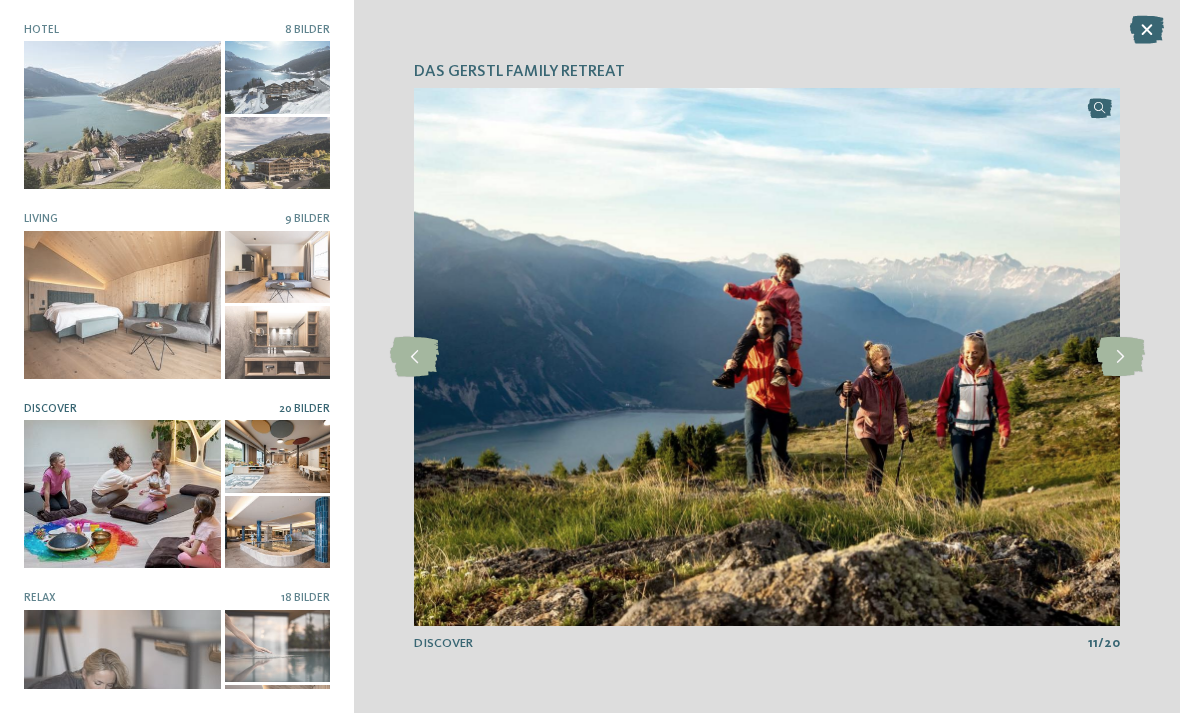 click at bounding box center [1120, 357] 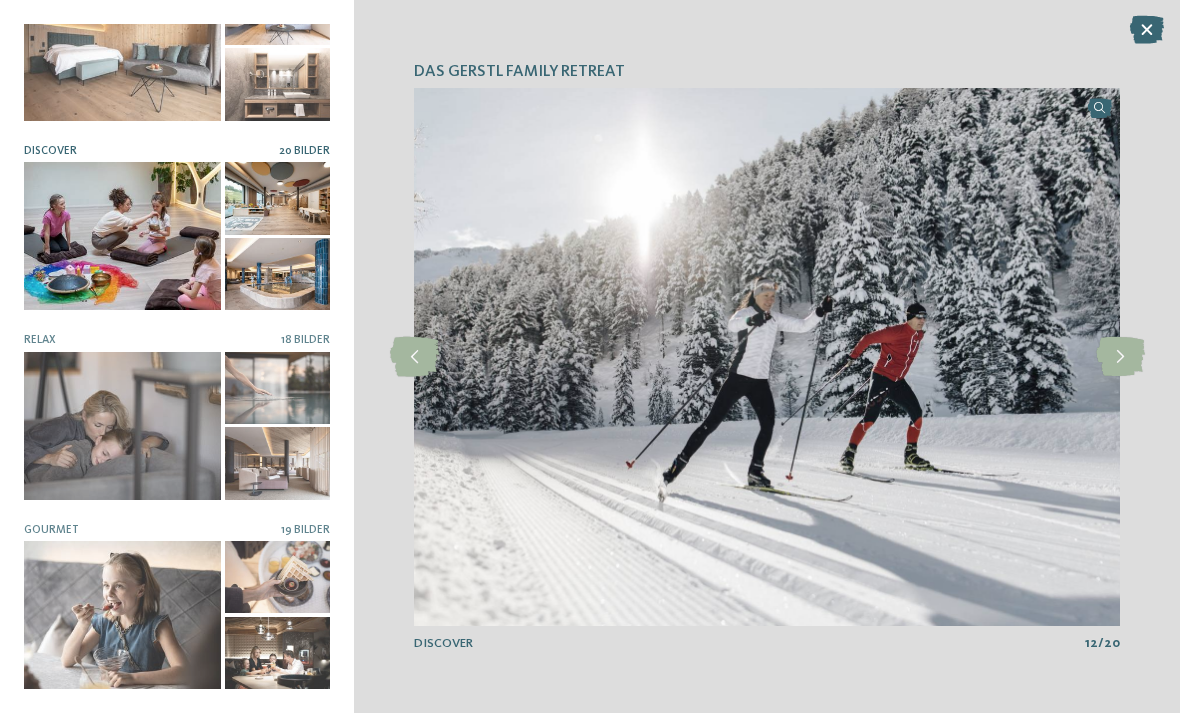 scroll, scrollTop: 256, scrollLeft: 0, axis: vertical 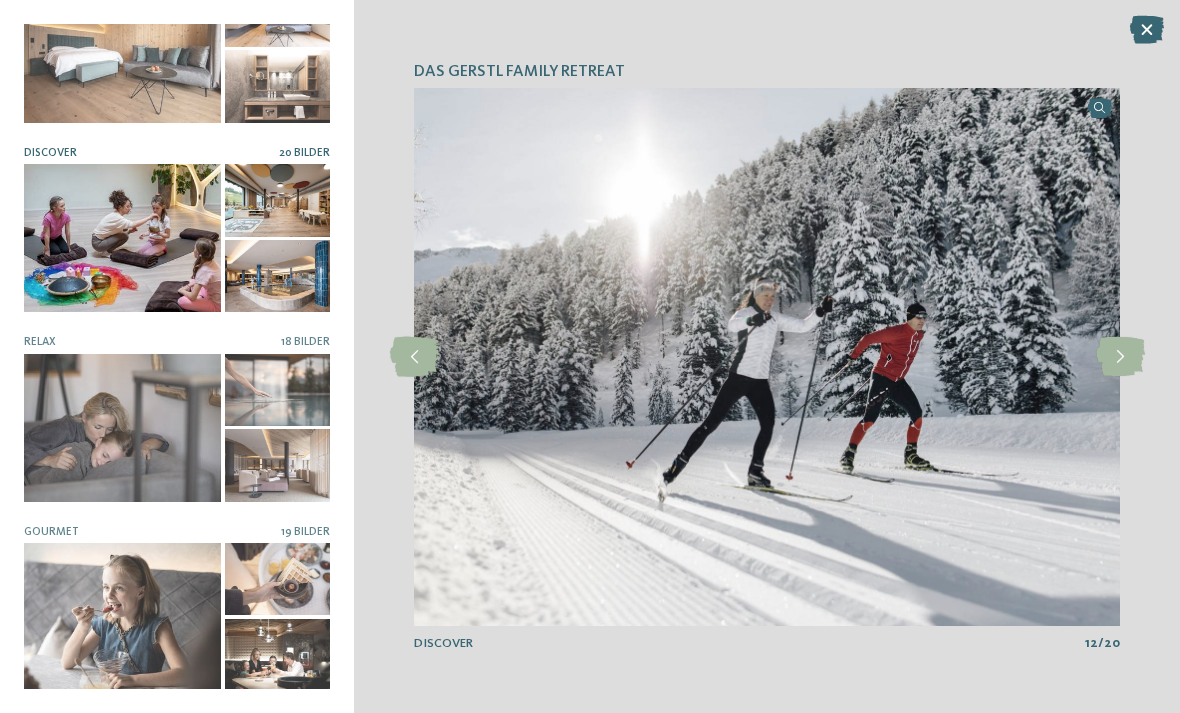 click at bounding box center (122, 428) 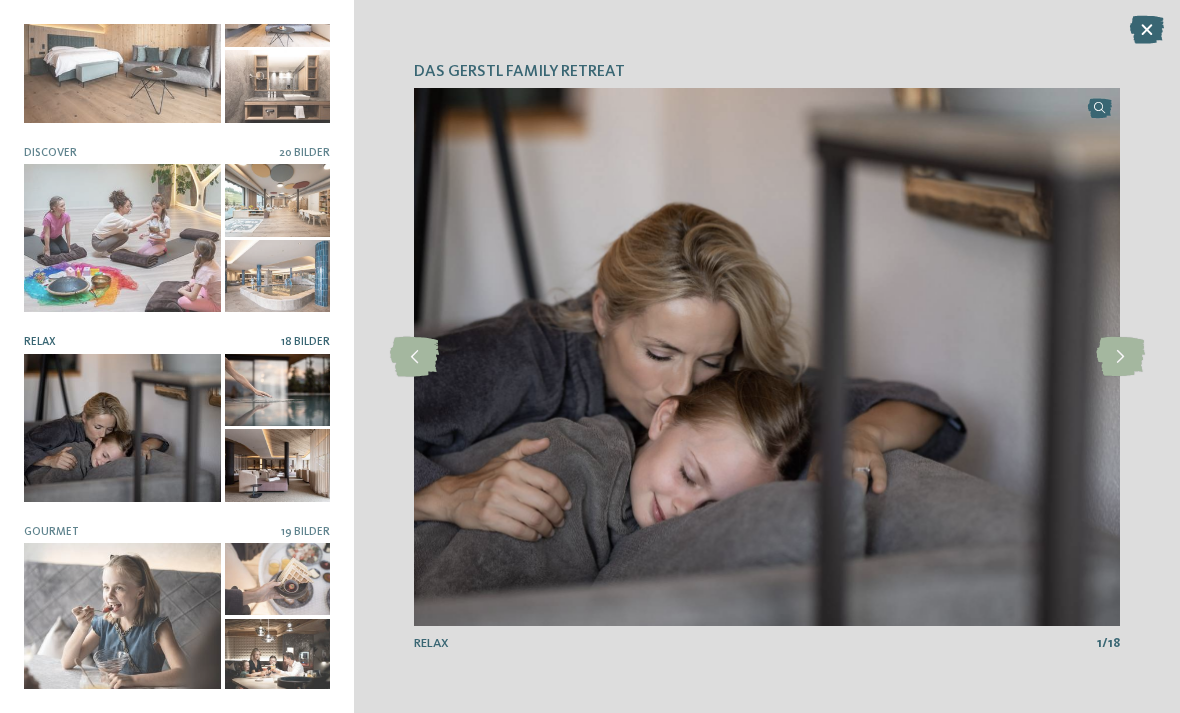 click at bounding box center (1120, 357) 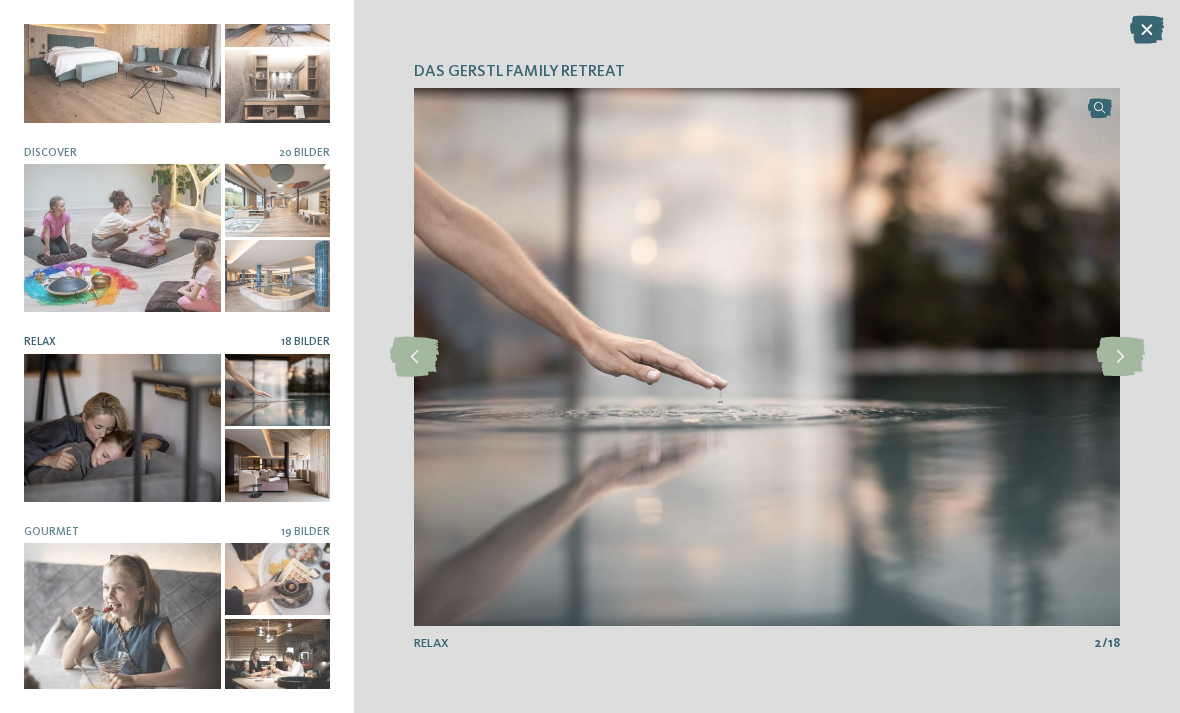 click at bounding box center [1120, 357] 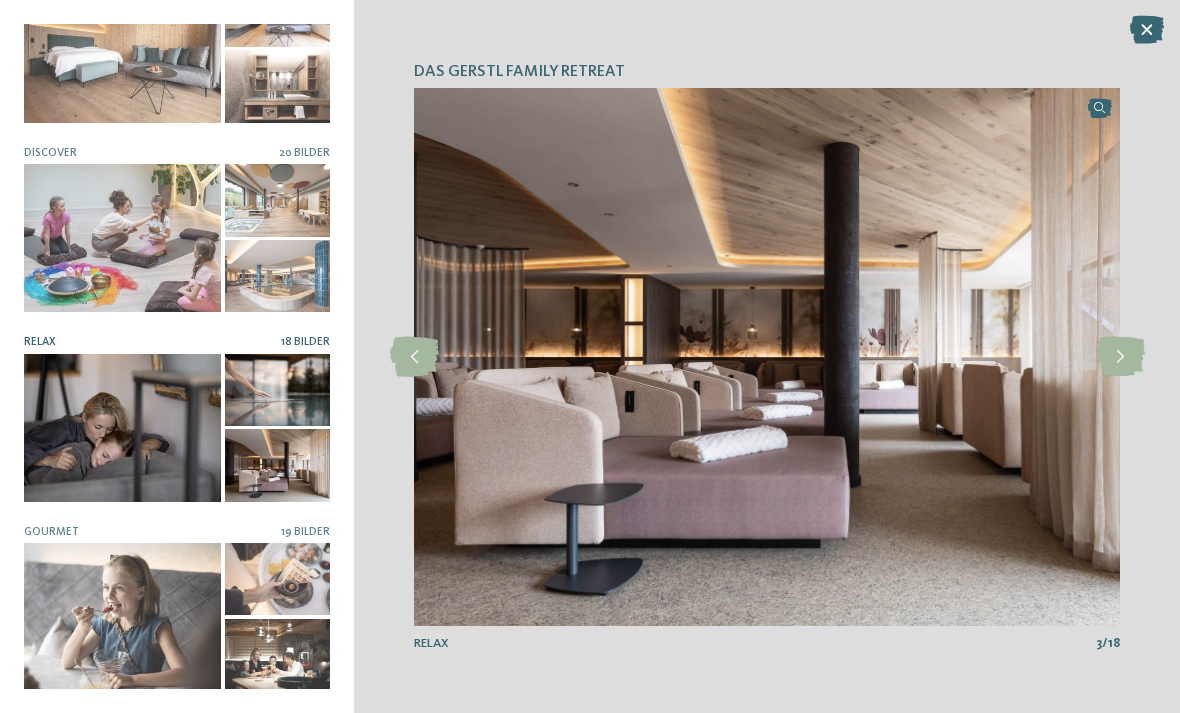click at bounding box center (1120, 357) 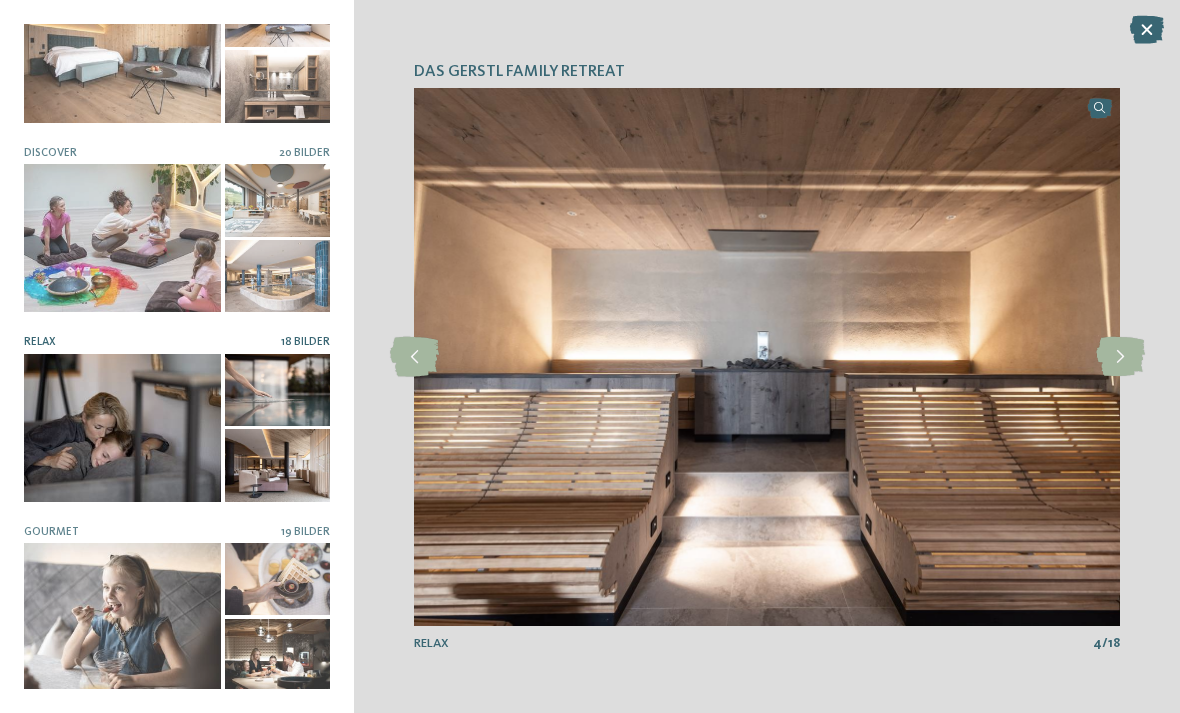 click at bounding box center (1120, 357) 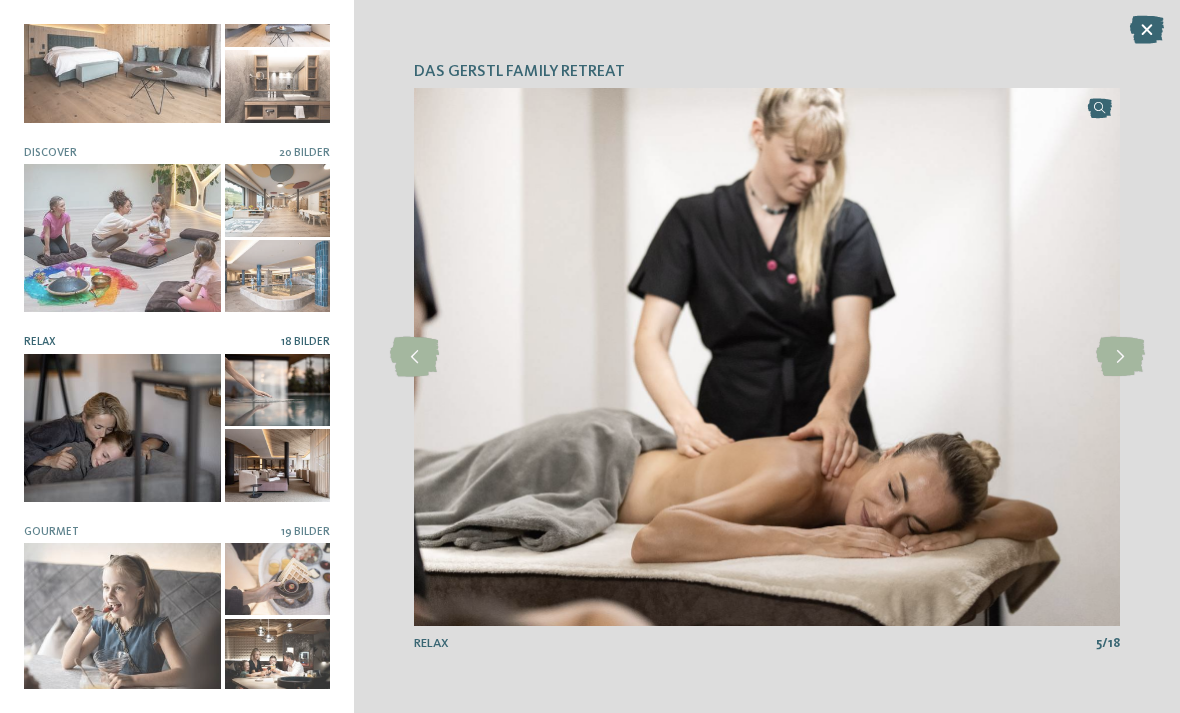 click at bounding box center (1120, 357) 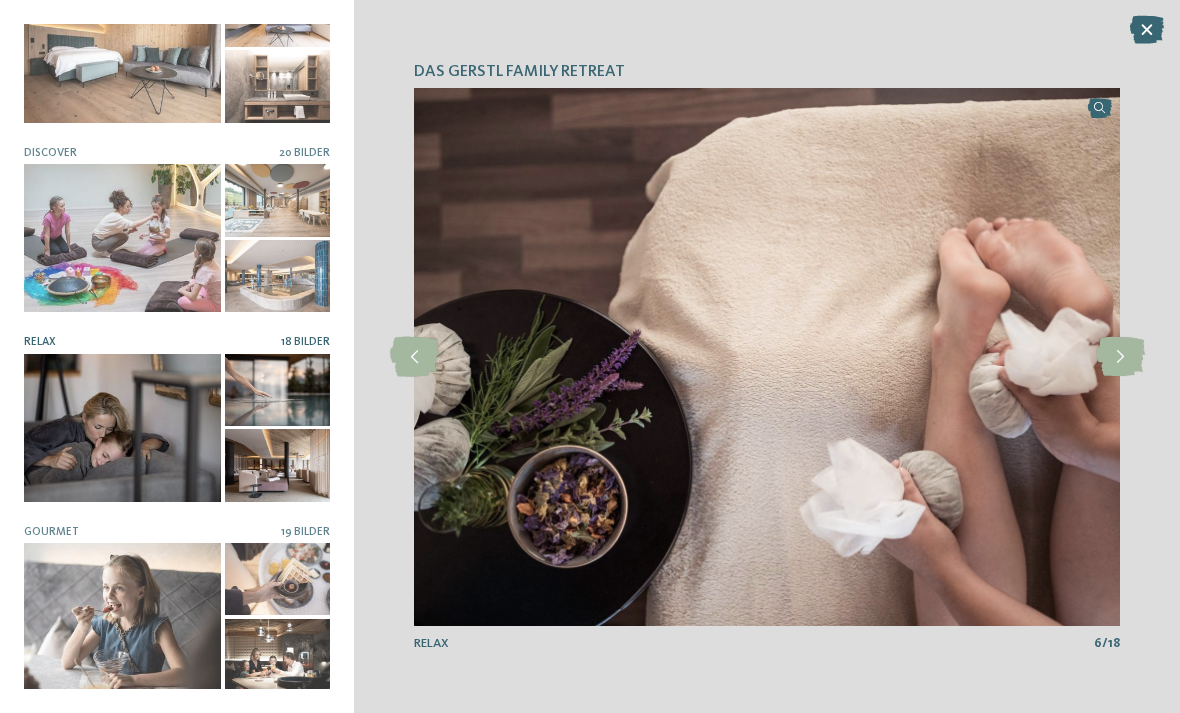 click at bounding box center [1120, 357] 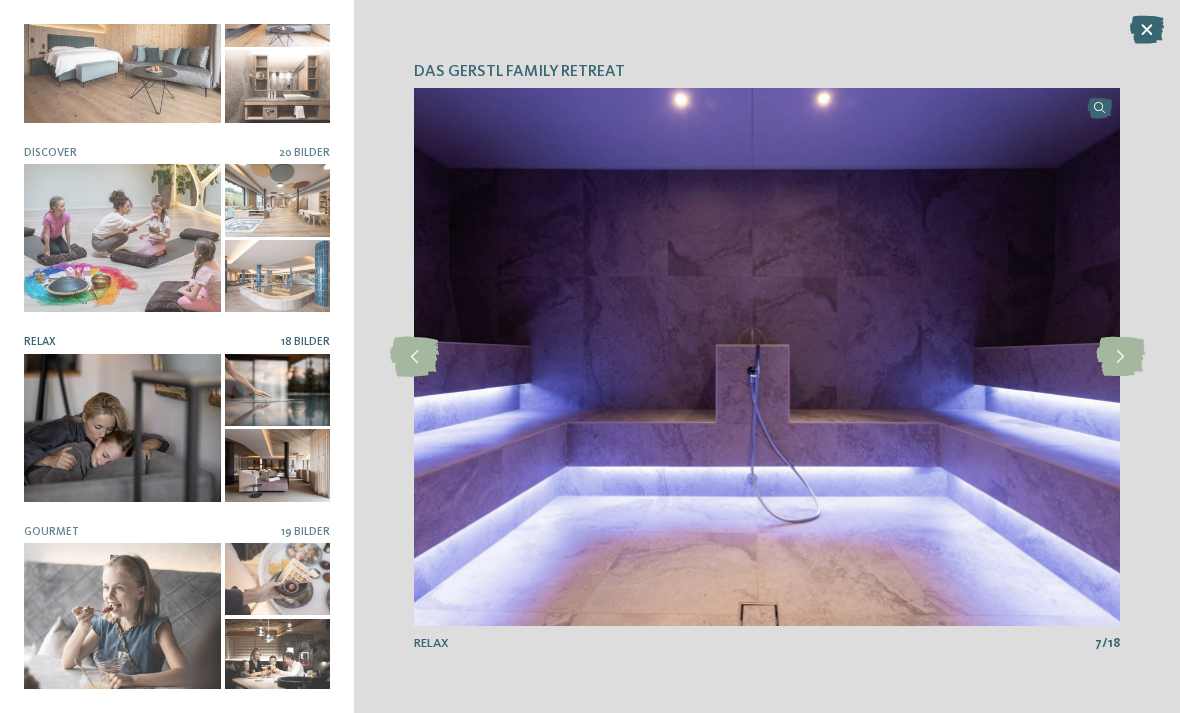 click at bounding box center (1120, 357) 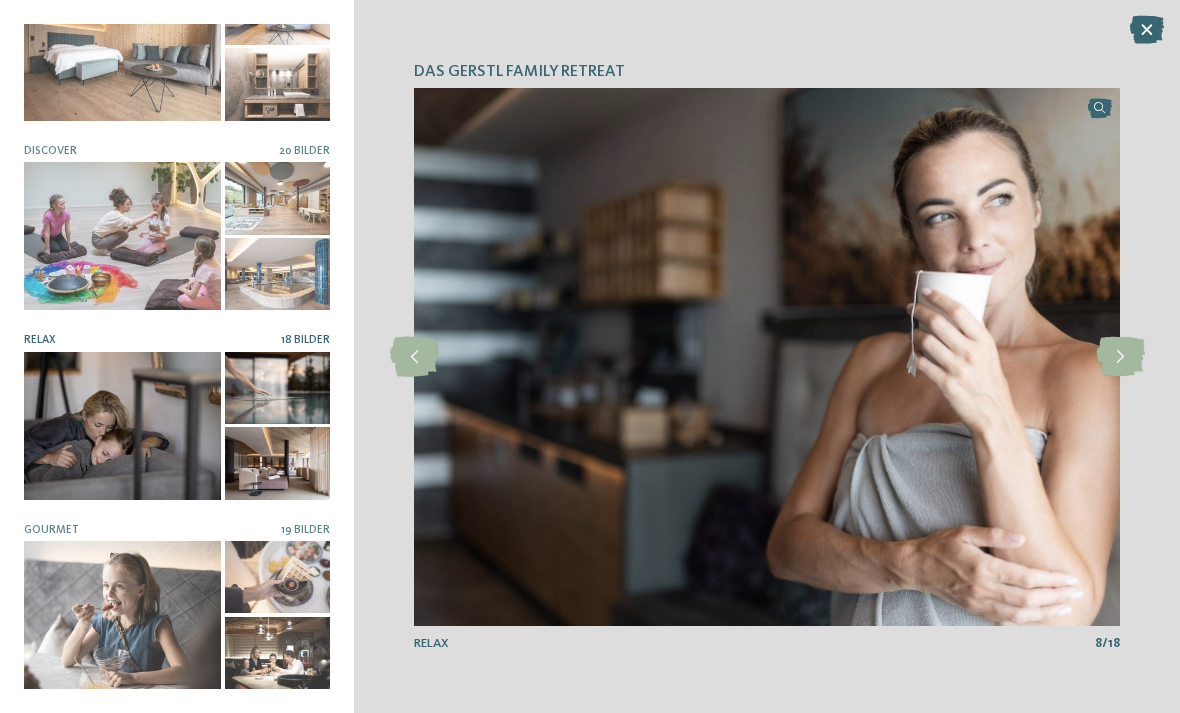 scroll, scrollTop: 256, scrollLeft: 0, axis: vertical 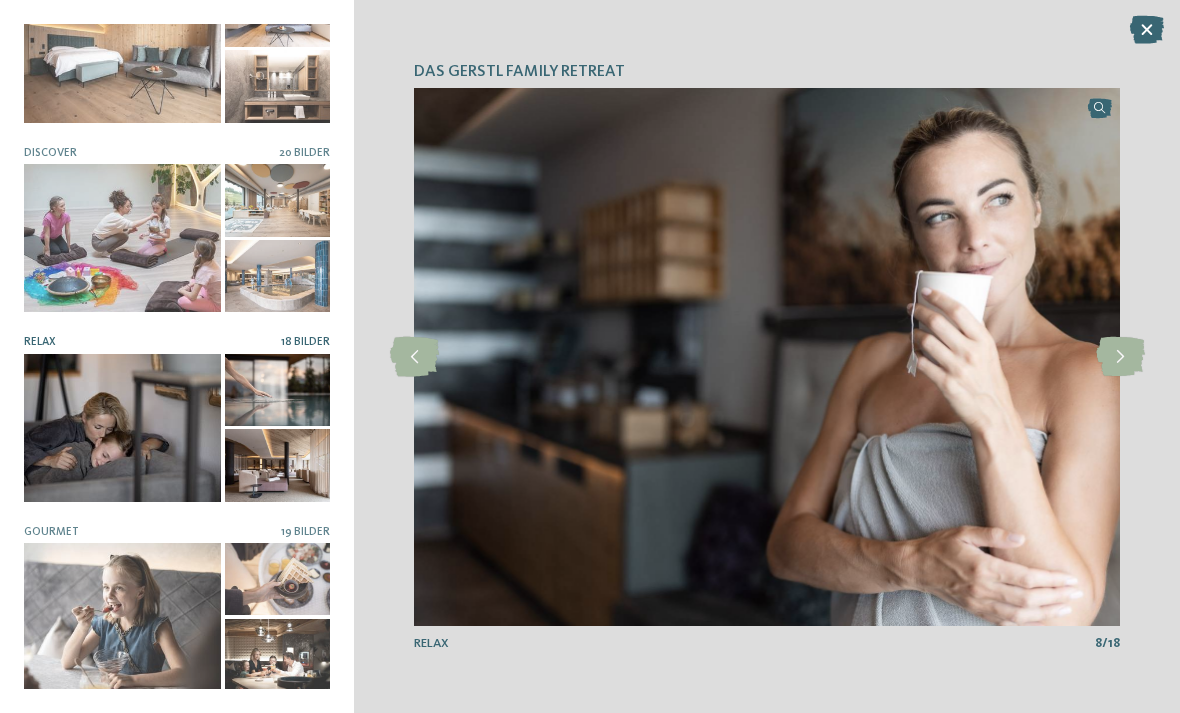 click at bounding box center [278, 655] 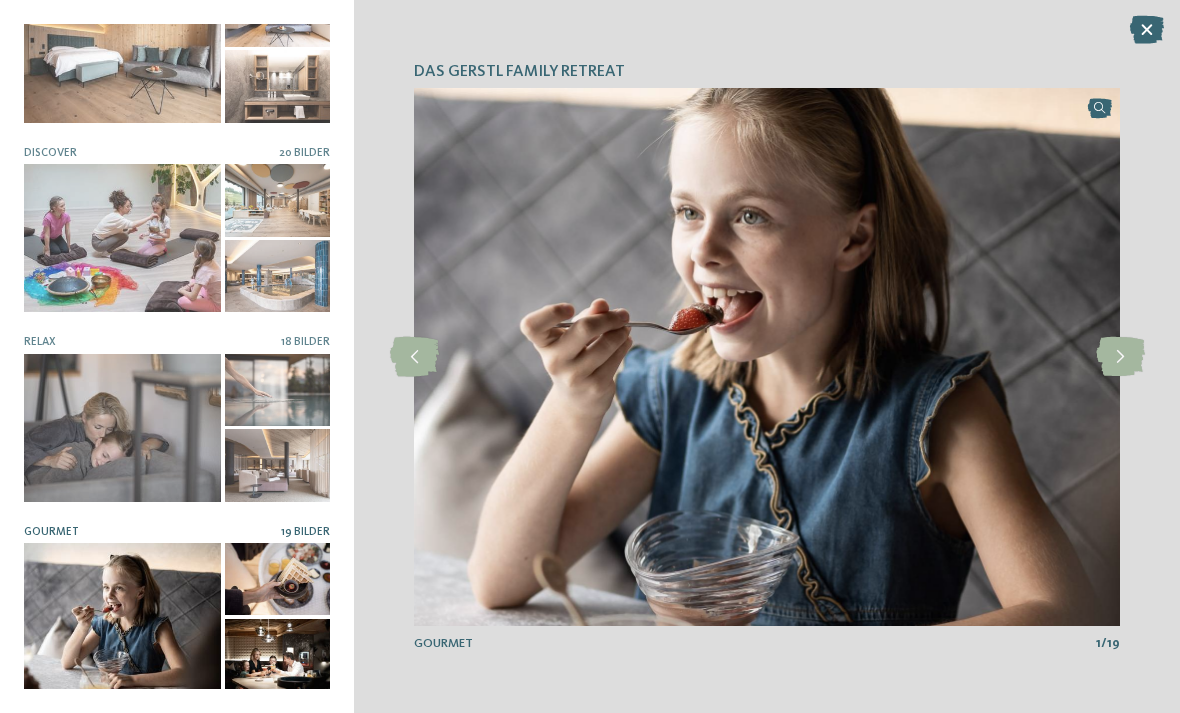 click at bounding box center (1120, 357) 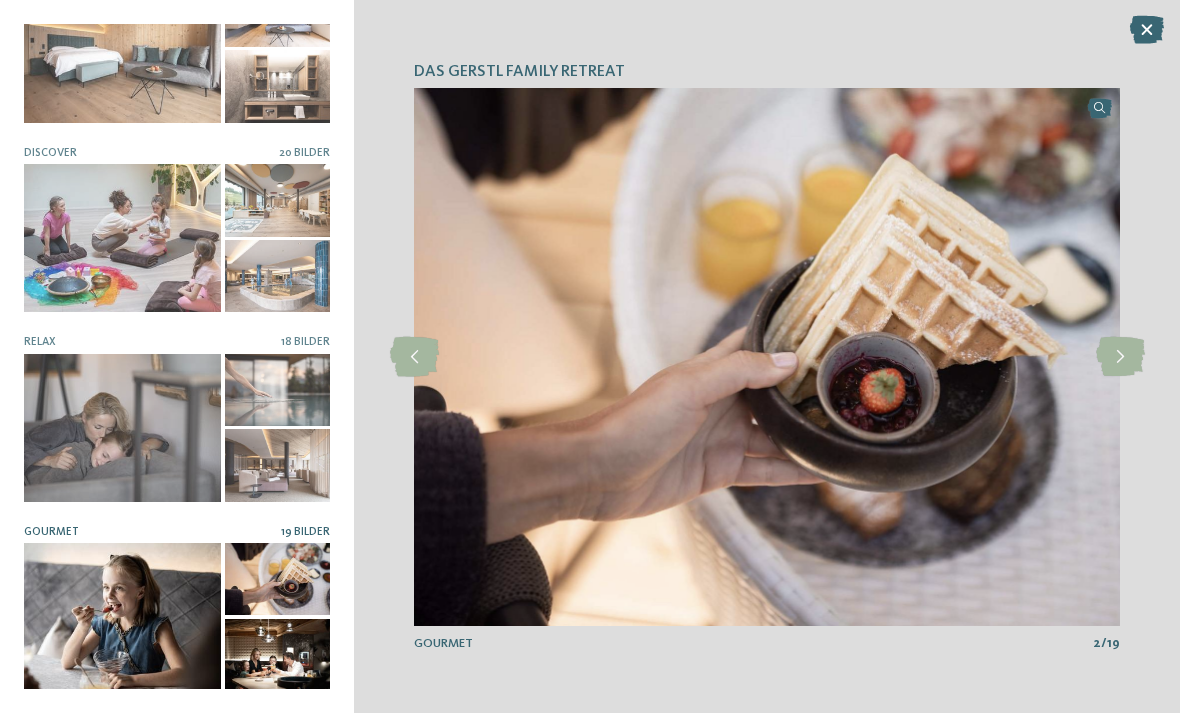 click at bounding box center (1120, 357) 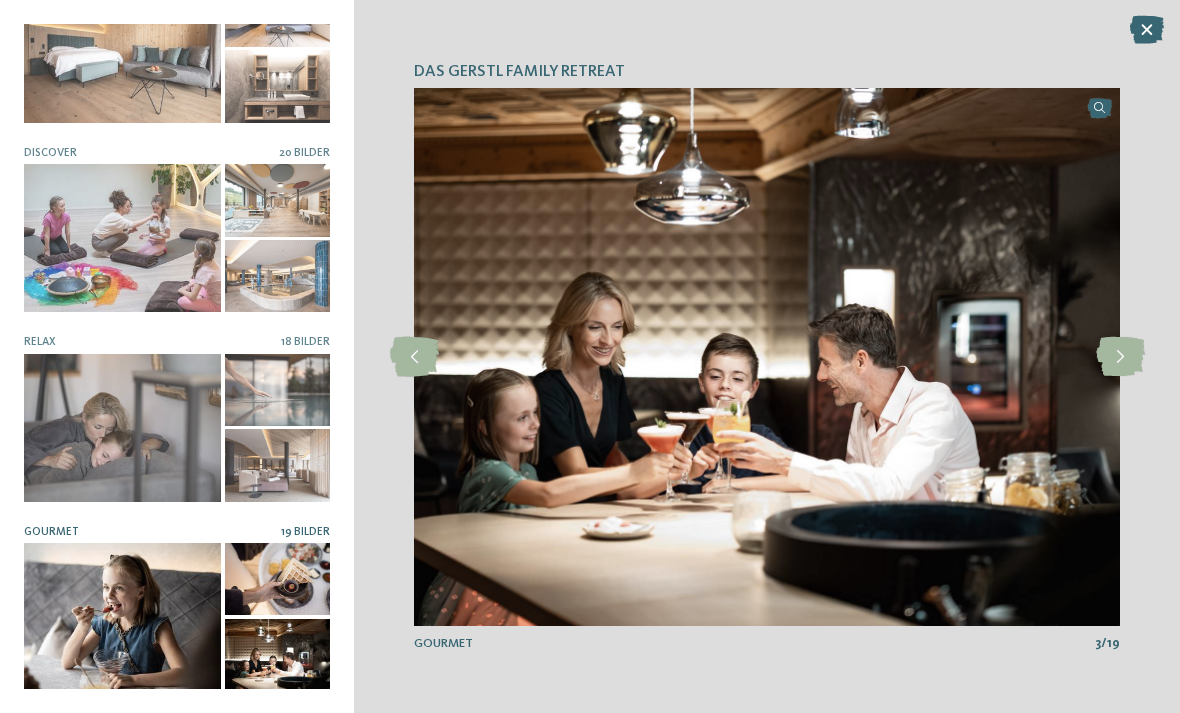click at bounding box center (1120, 357) 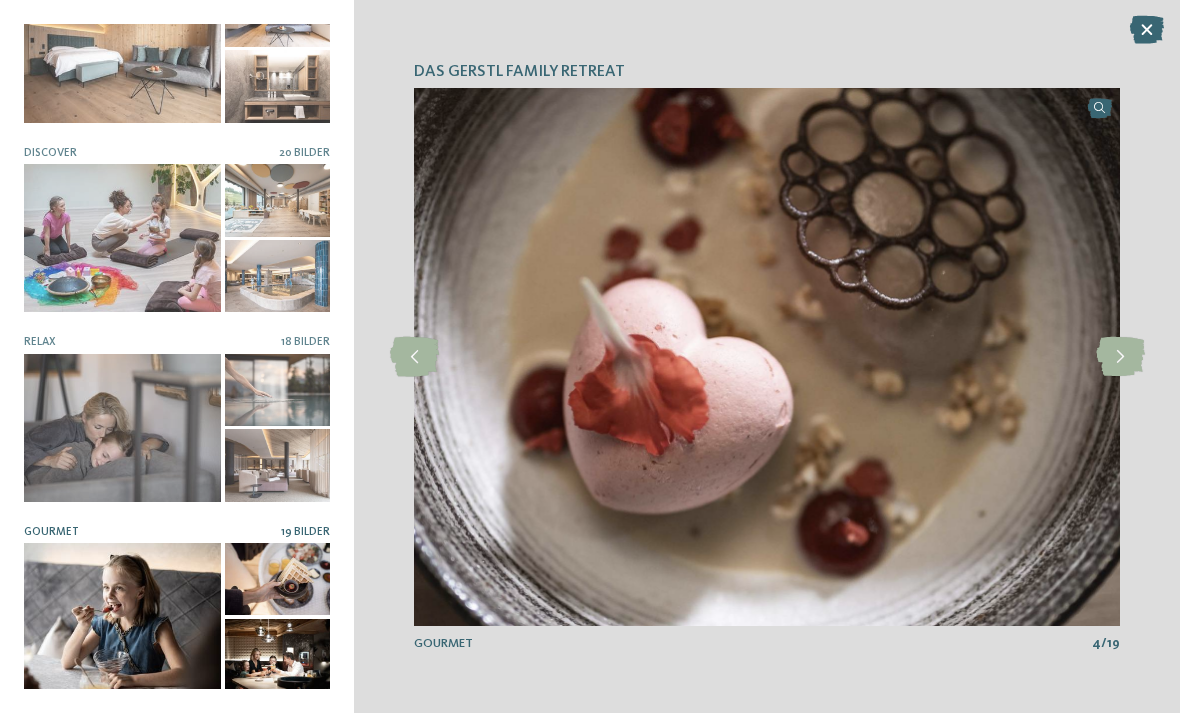 click at bounding box center (1120, 357) 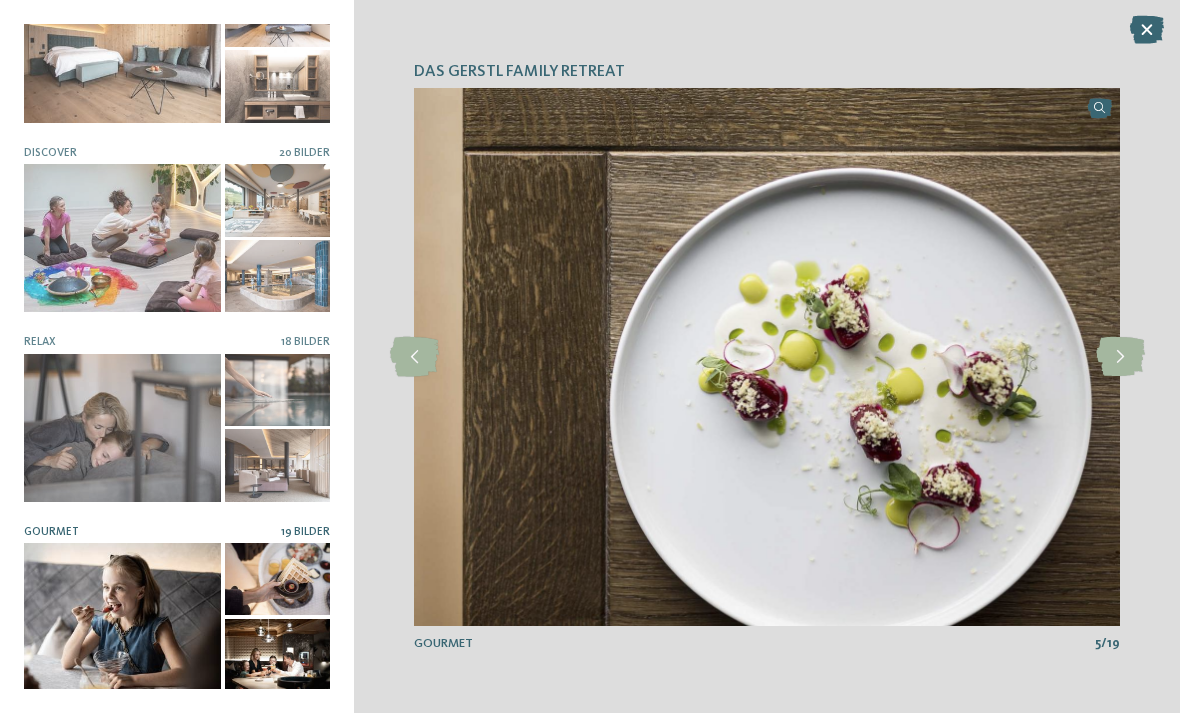 click at bounding box center [1120, 357] 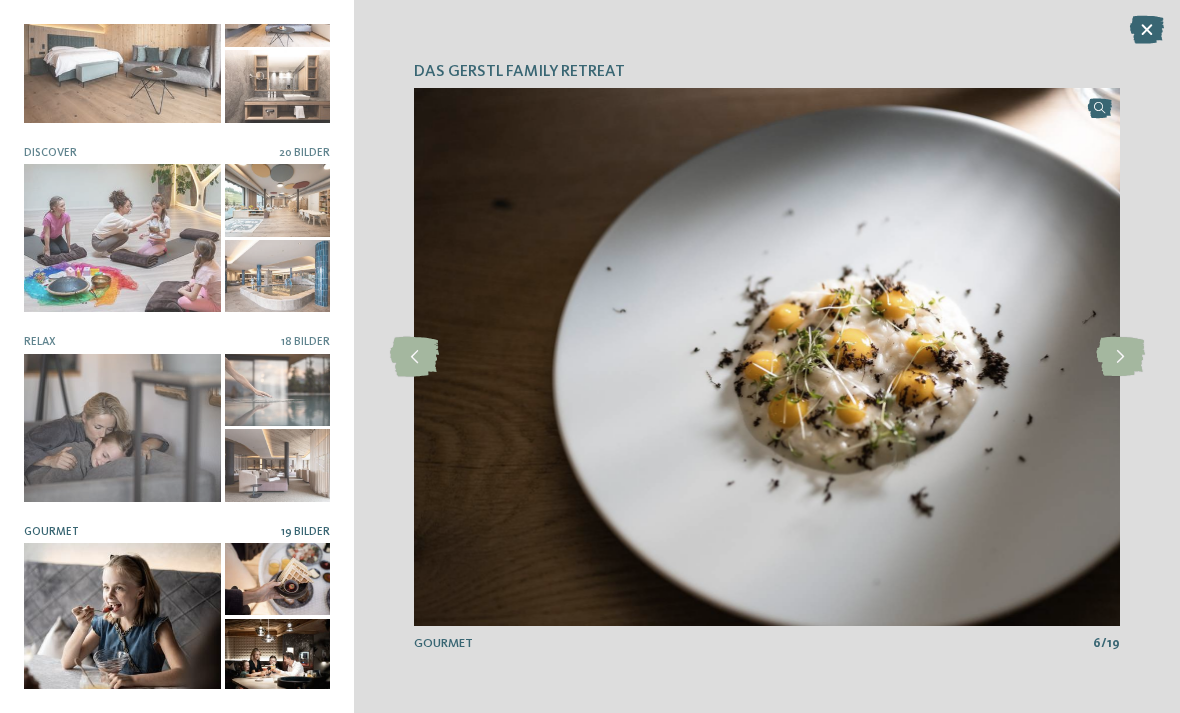 click at bounding box center [1120, 357] 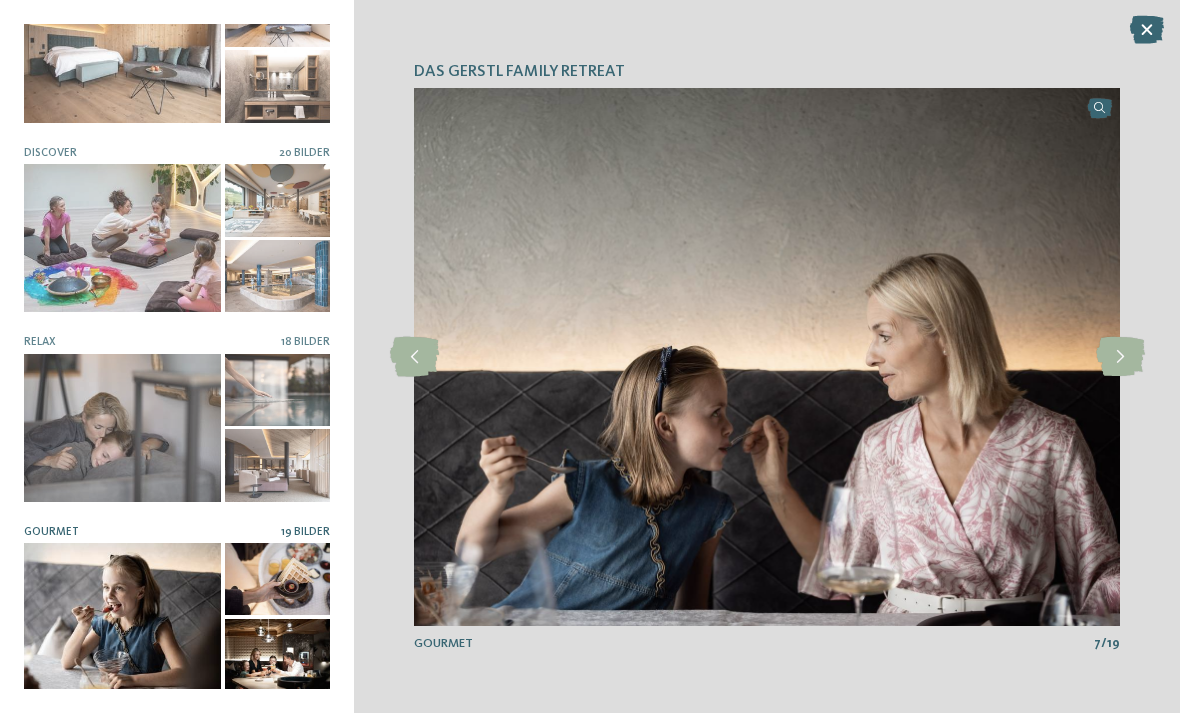 click at bounding box center [1120, 357] 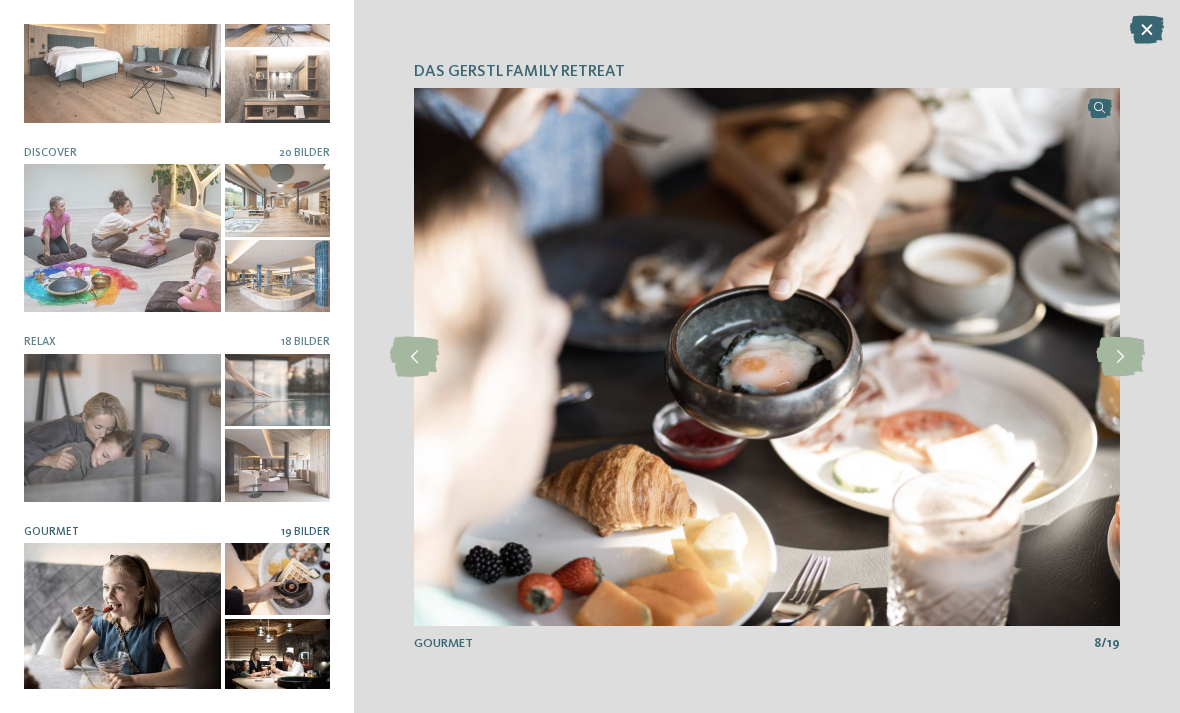 click at bounding box center [1120, 357] 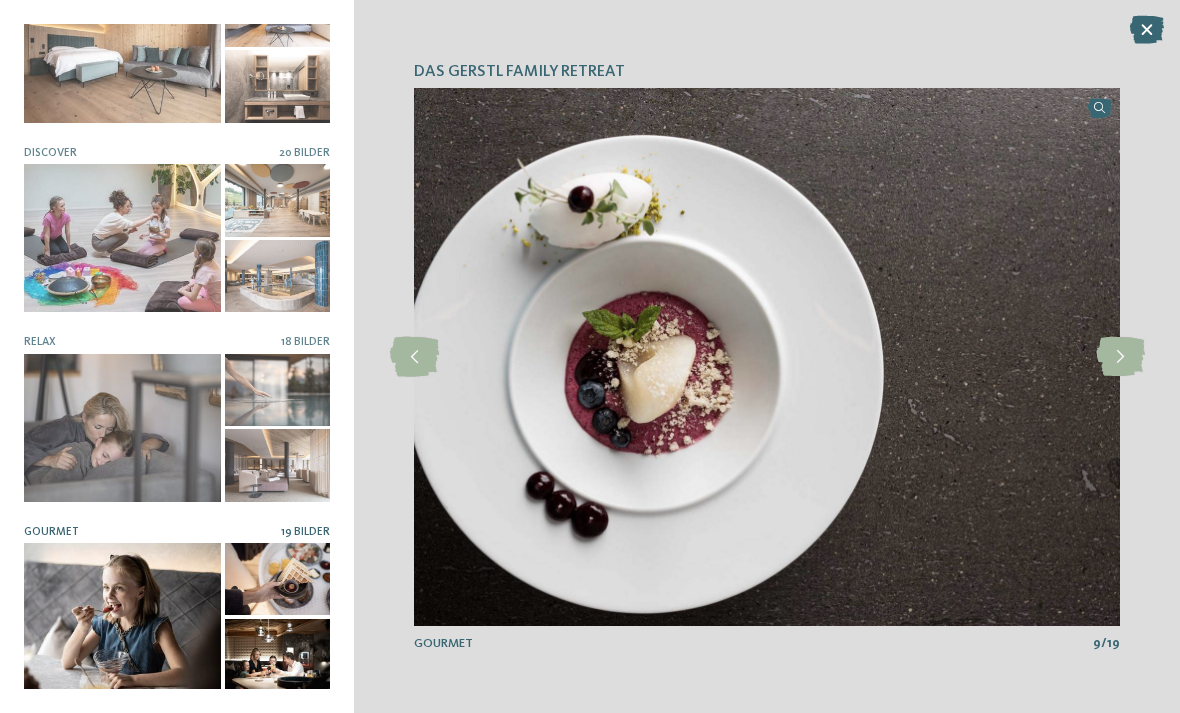 click at bounding box center (1120, 357) 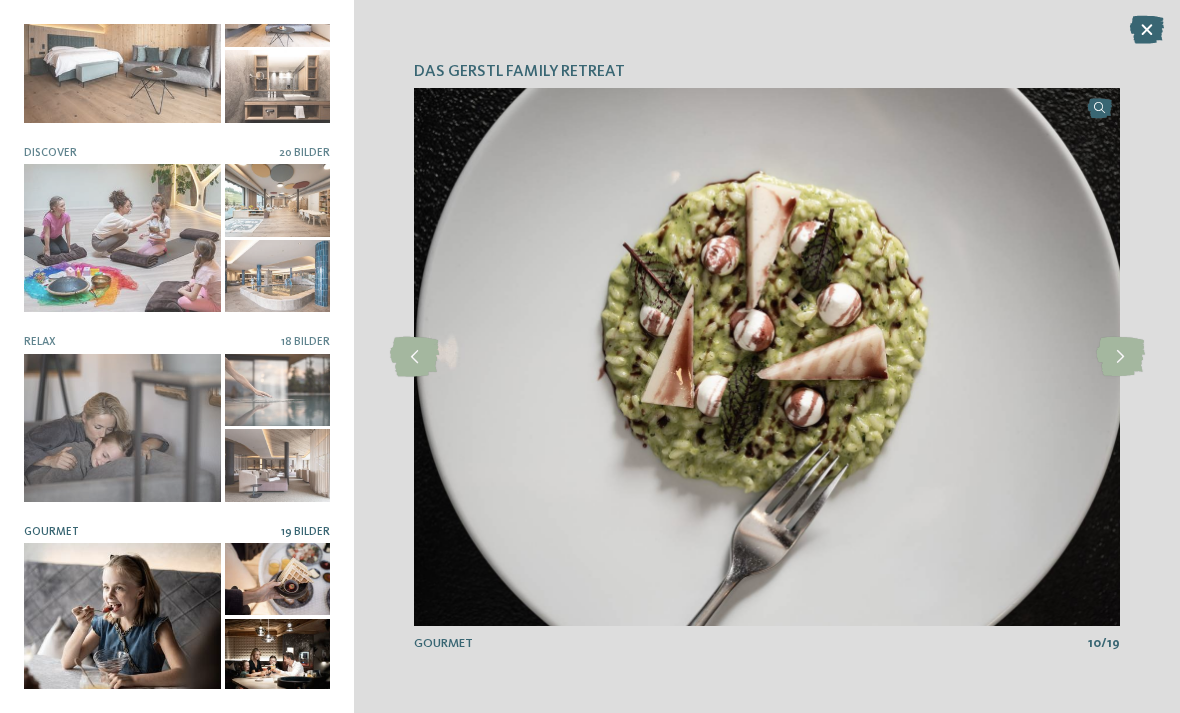 click at bounding box center [1120, 357] 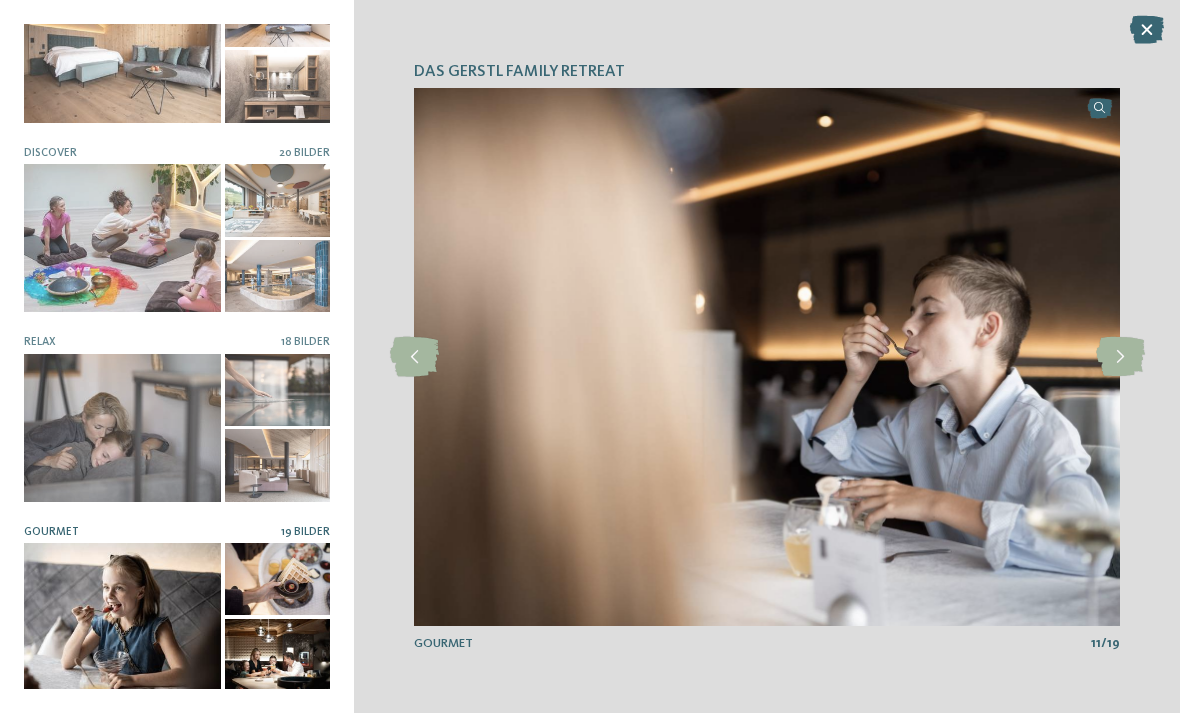 click at bounding box center [1120, 357] 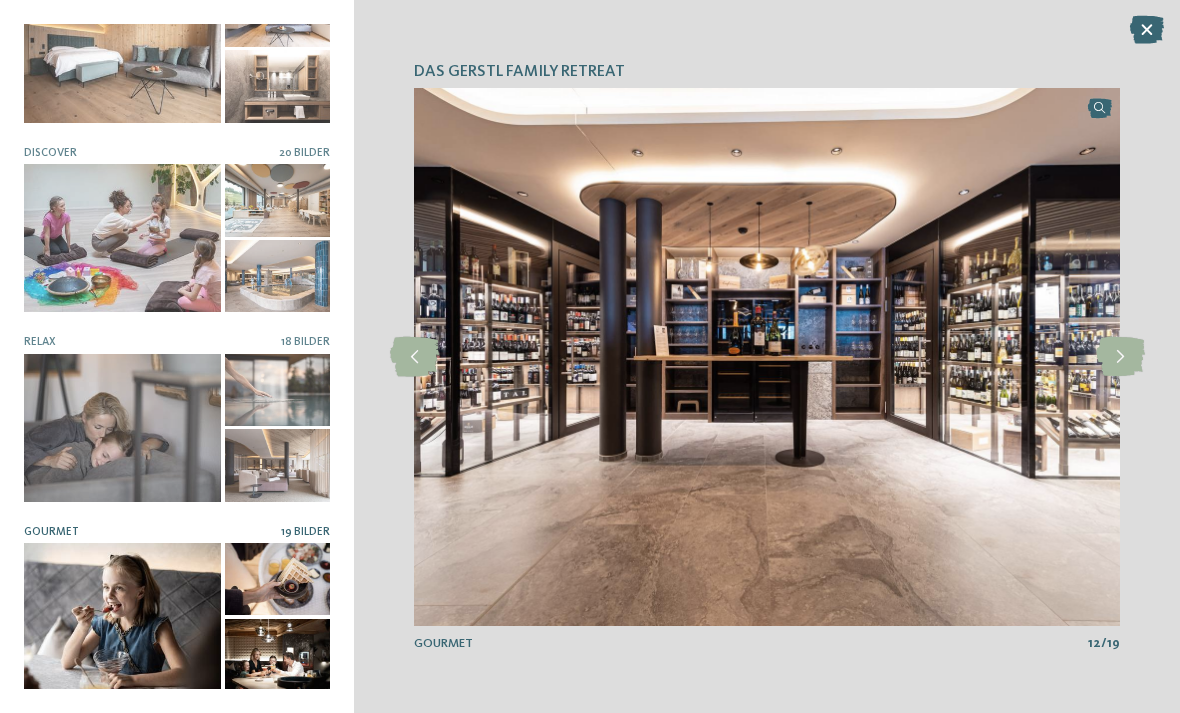 click at bounding box center (1120, 357) 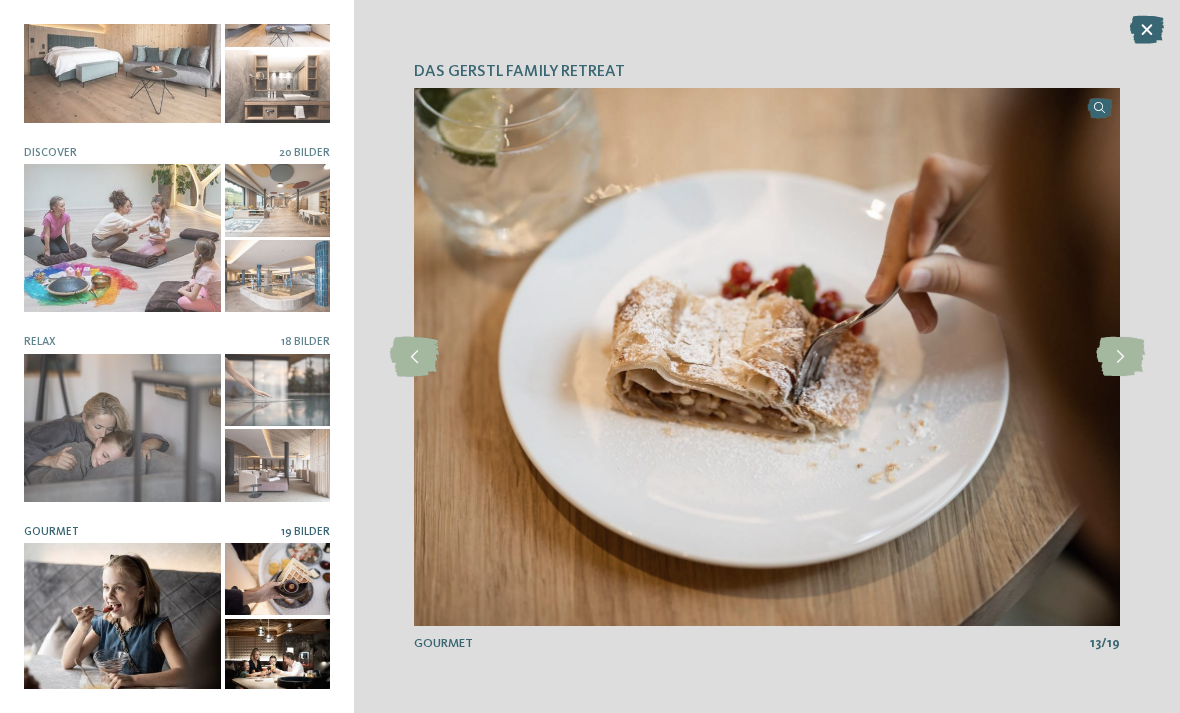 click at bounding box center [1120, 357] 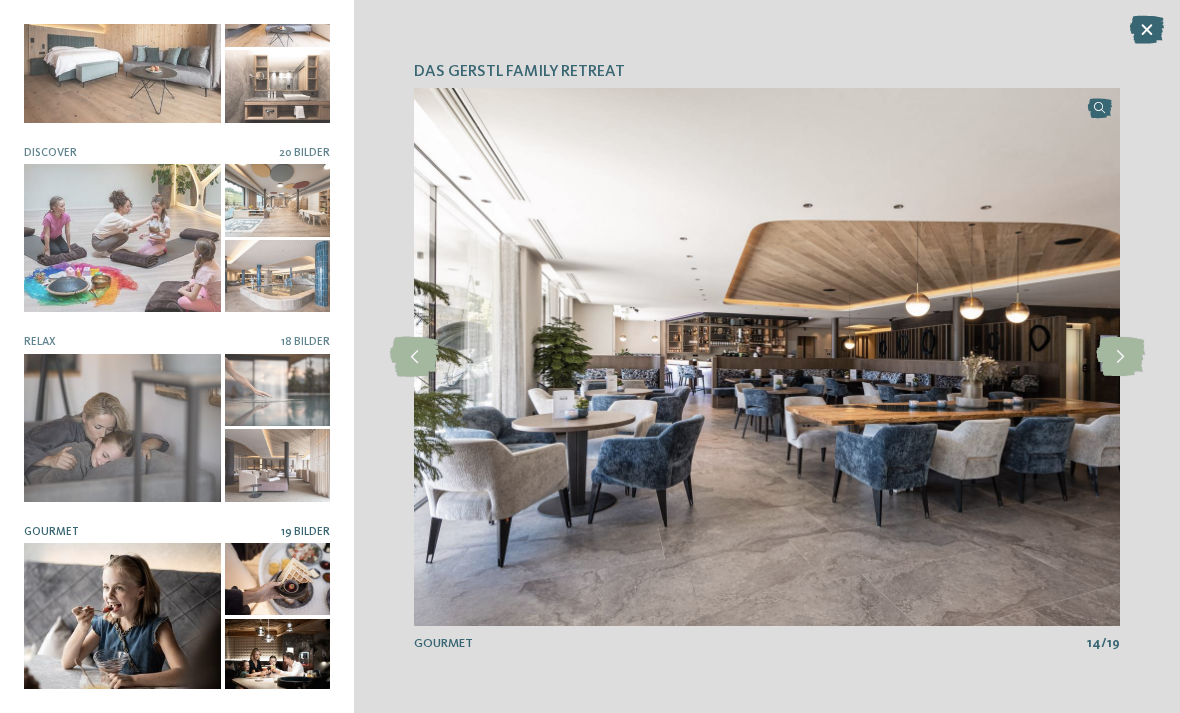 click at bounding box center (1120, 357) 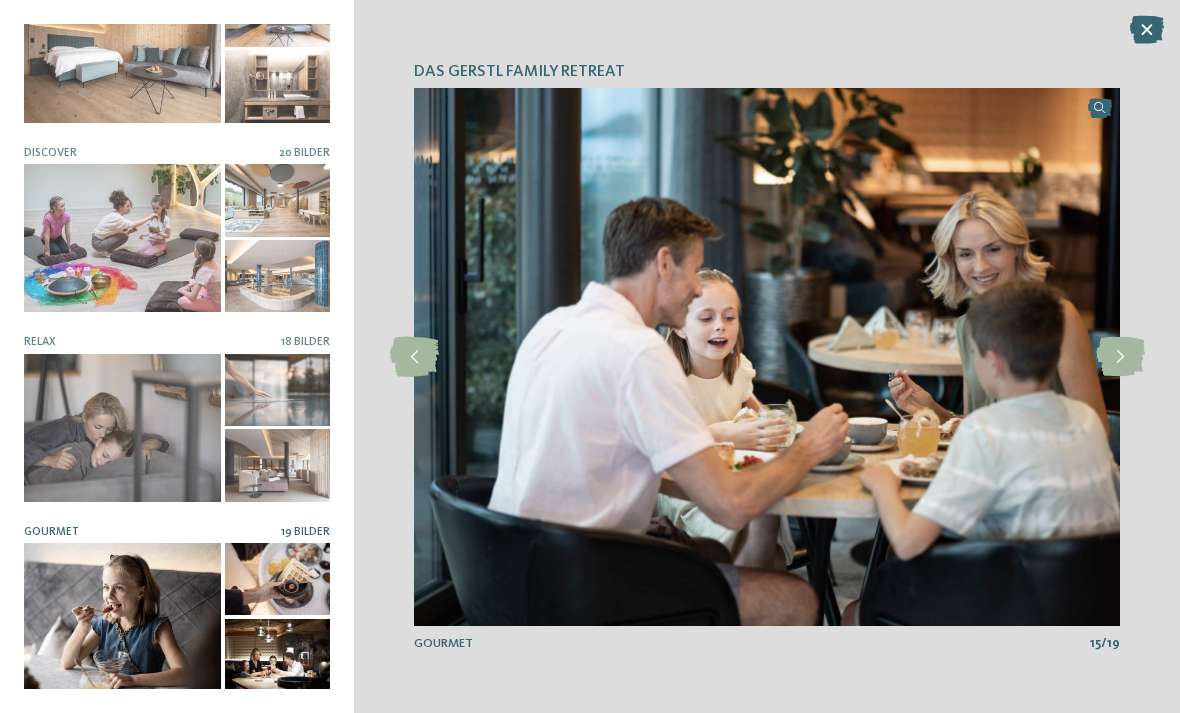 click at bounding box center (1147, 30) 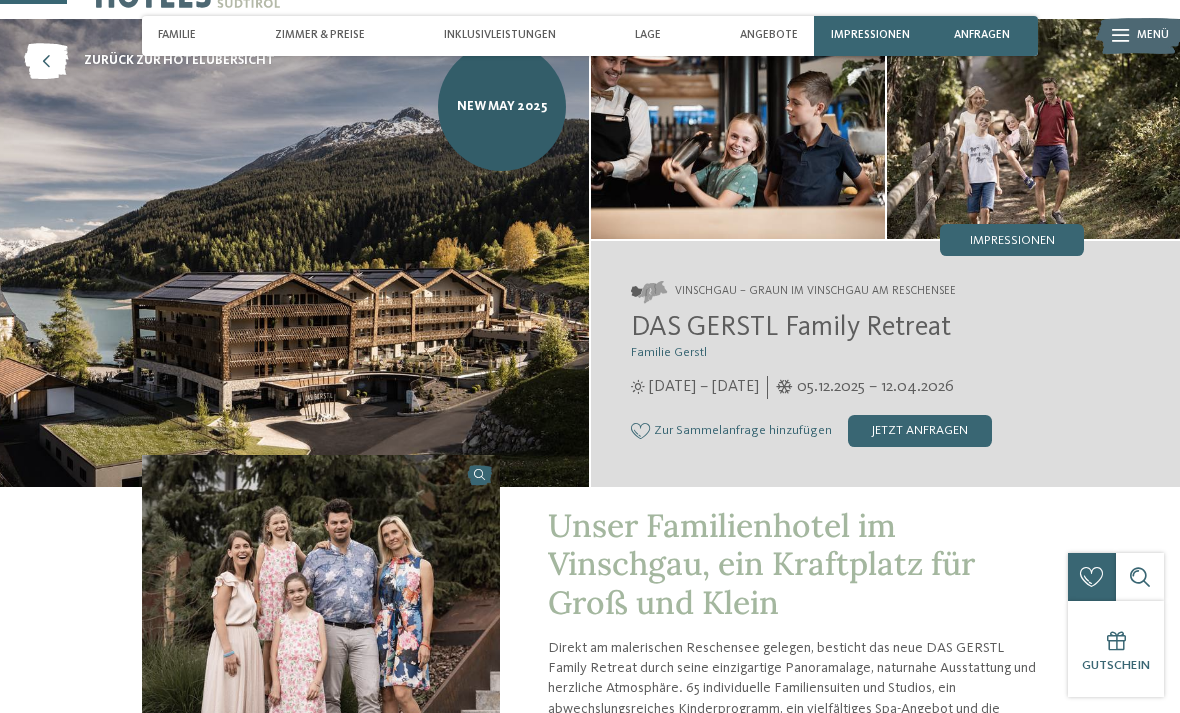 scroll, scrollTop: 0, scrollLeft: 0, axis: both 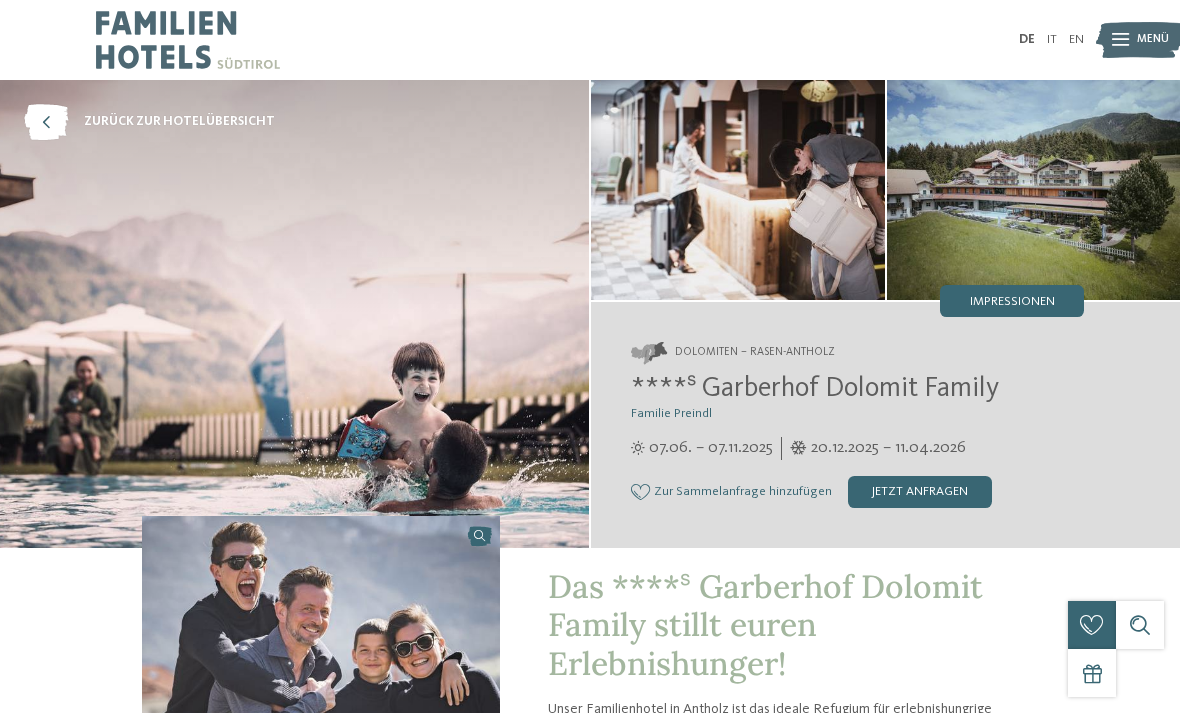 click at bounding box center (1034, 190) 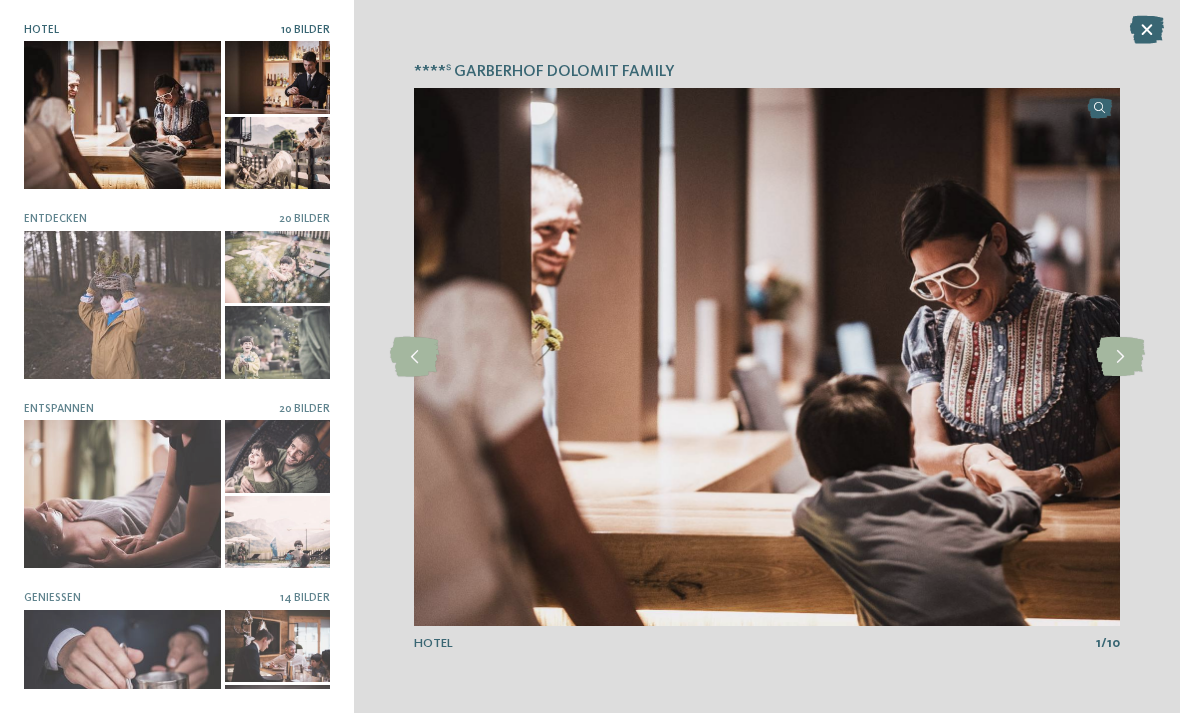 click at bounding box center [1120, 357] 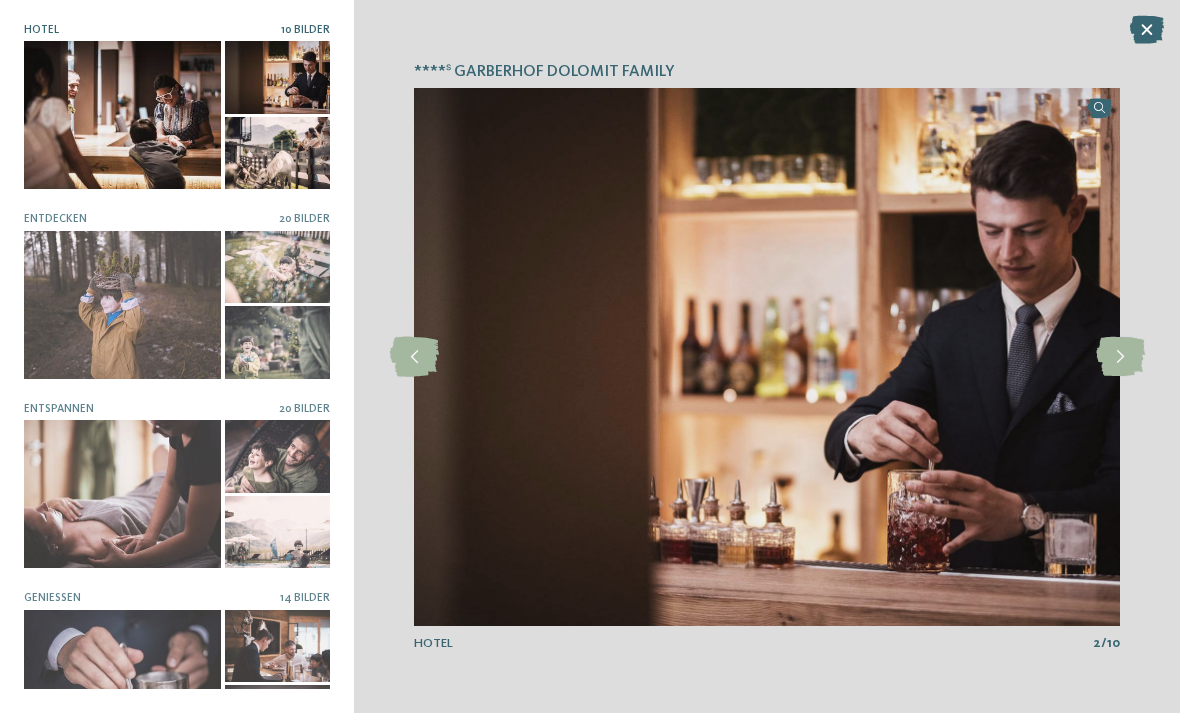 click at bounding box center (767, 357) 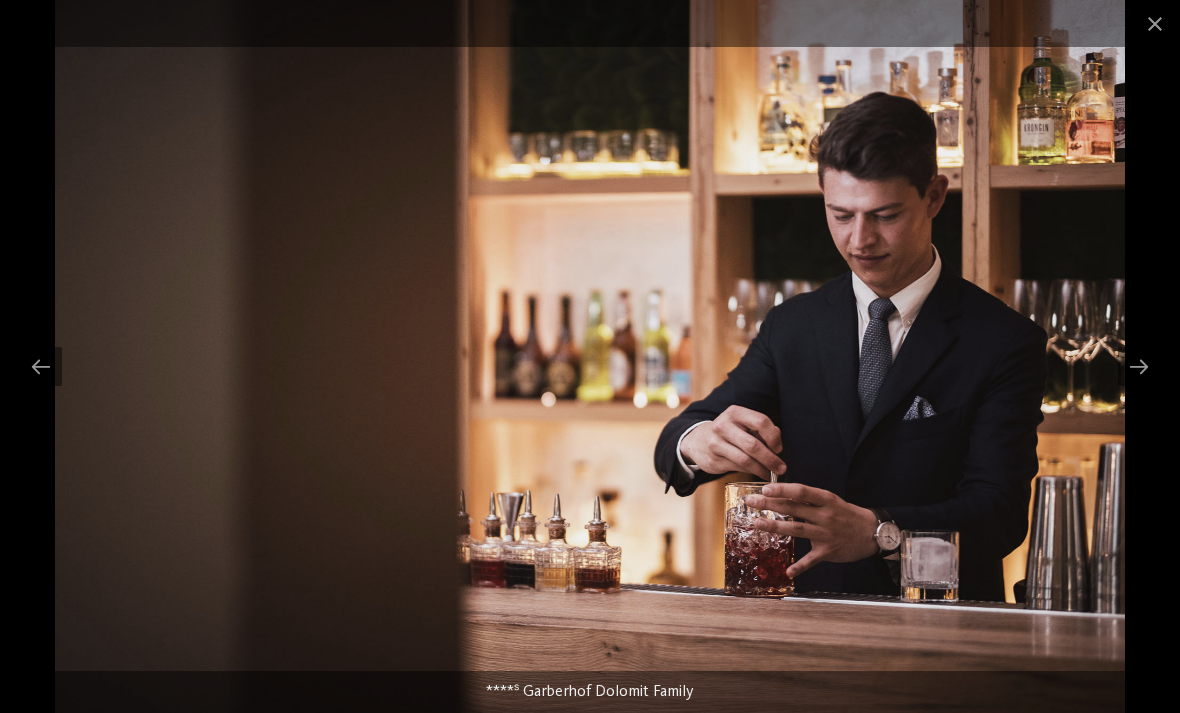 click at bounding box center [1139, 366] 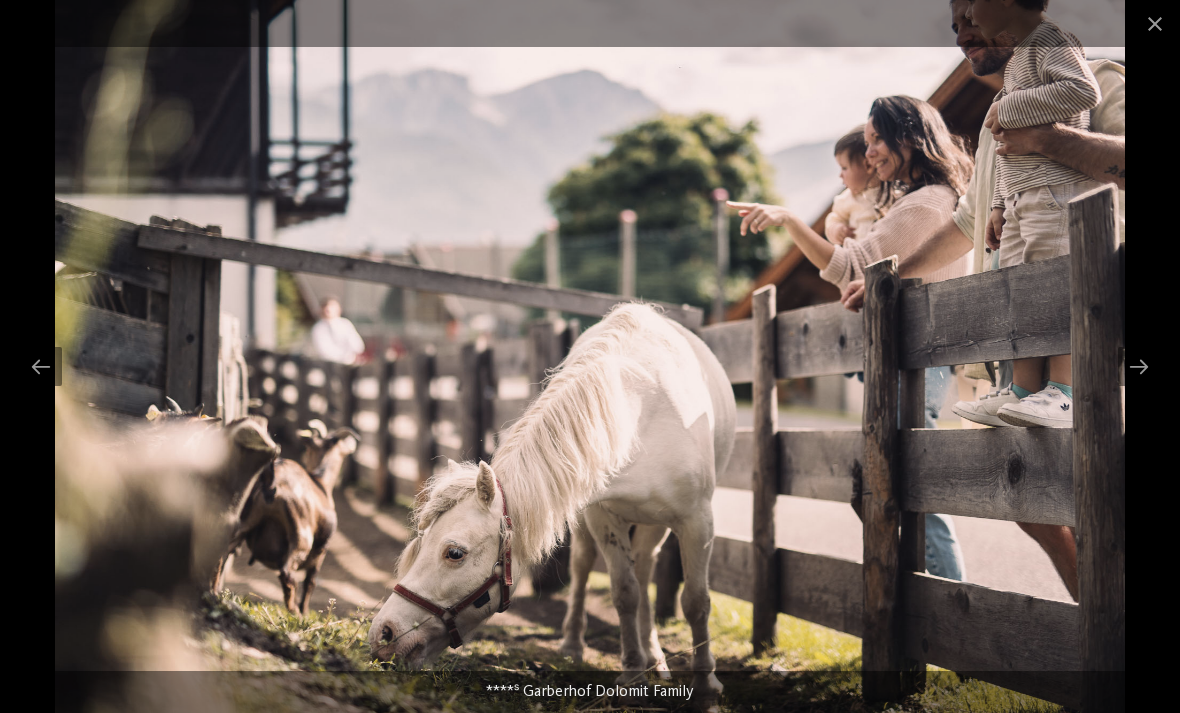 click at bounding box center [1139, 366] 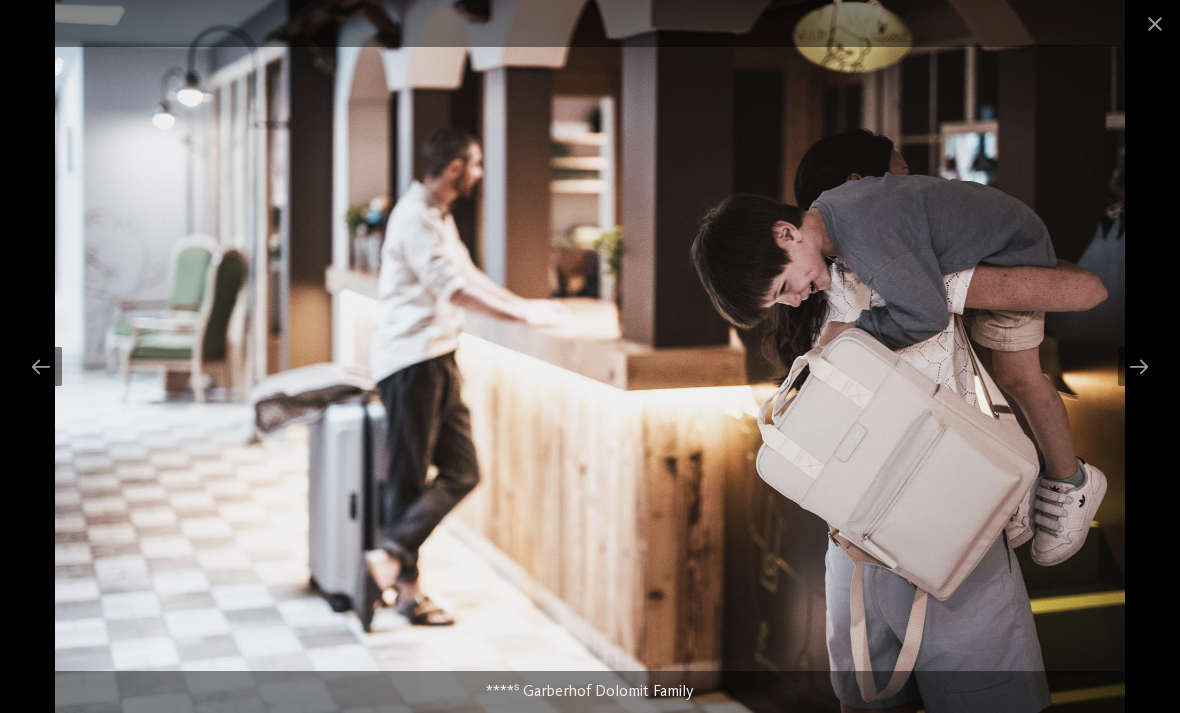 click at bounding box center (1139, 366) 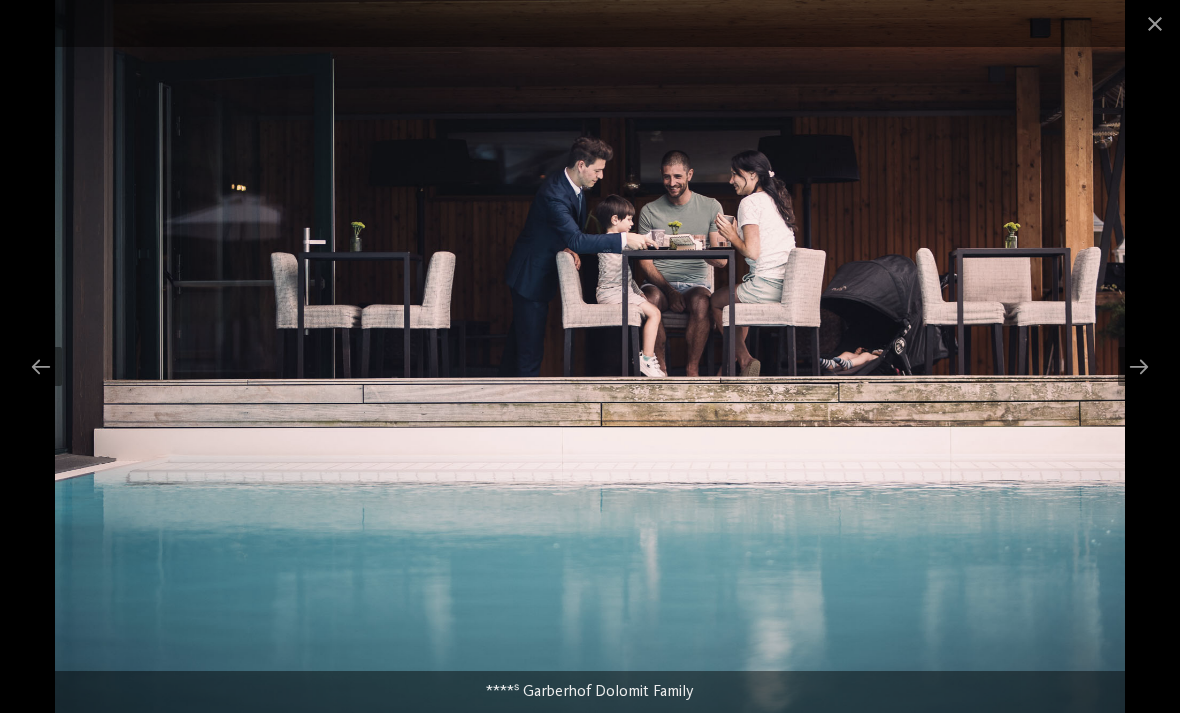 click at bounding box center [1139, 366] 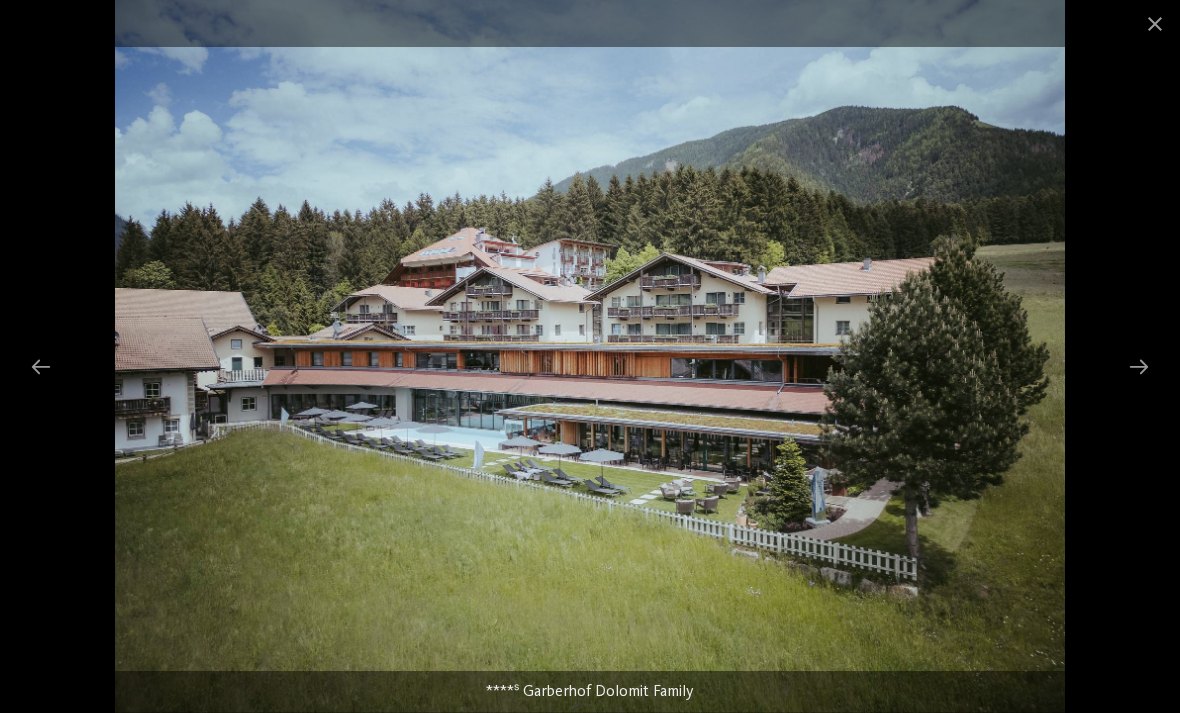 click at bounding box center [1139, 366] 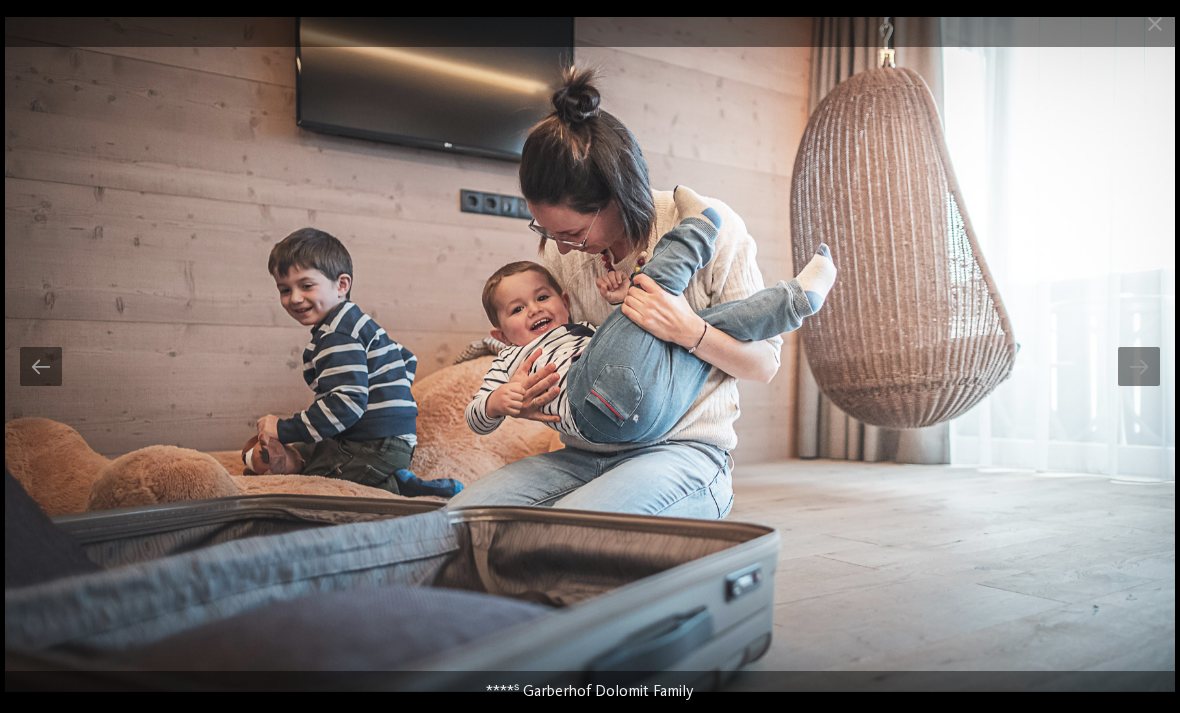 click at bounding box center (1155, 23) 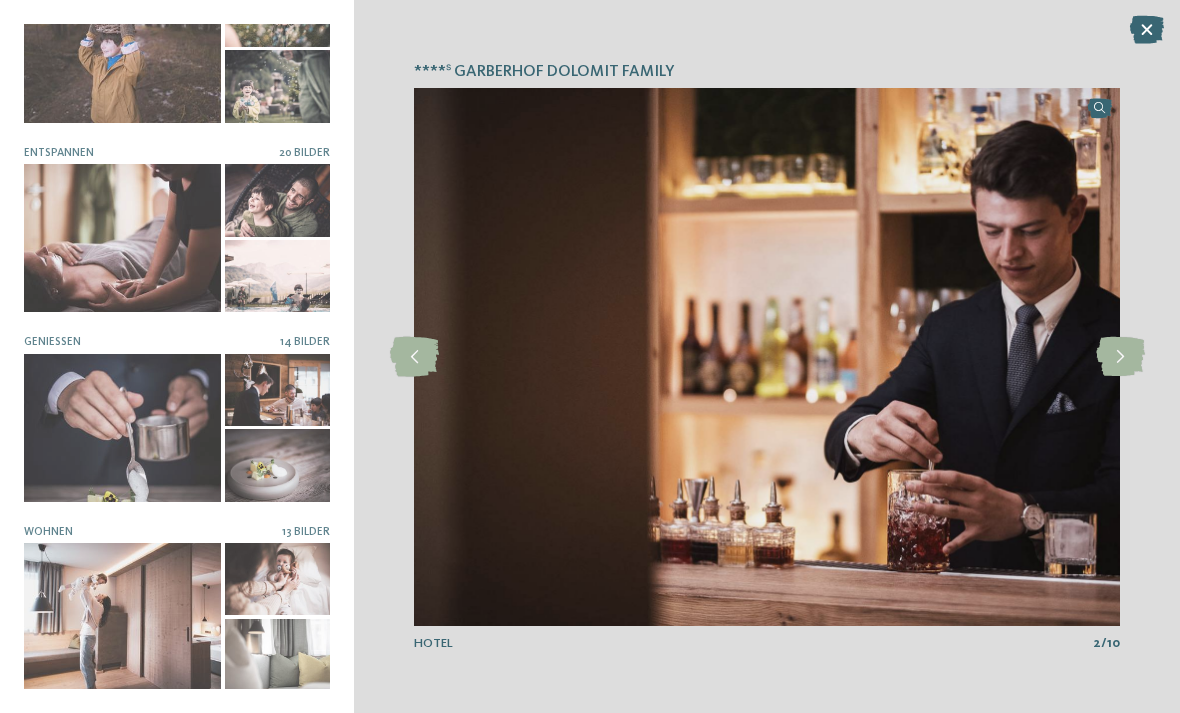 scroll, scrollTop: 256, scrollLeft: 0, axis: vertical 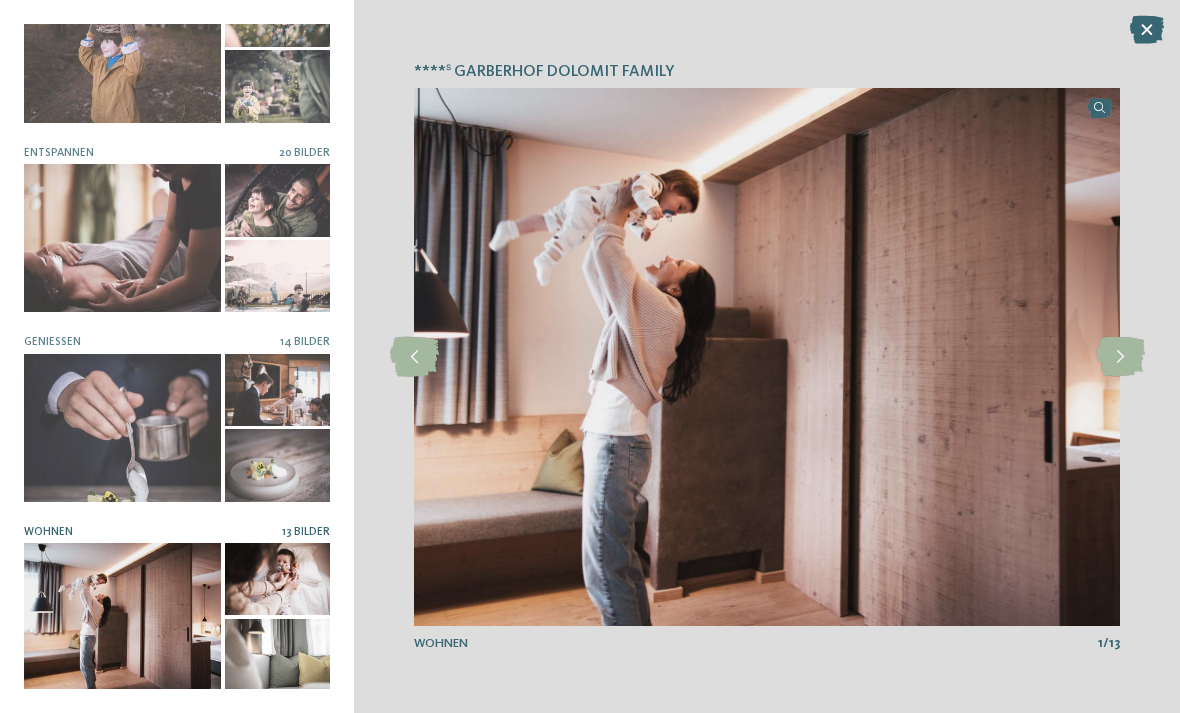 click at bounding box center (1120, 357) 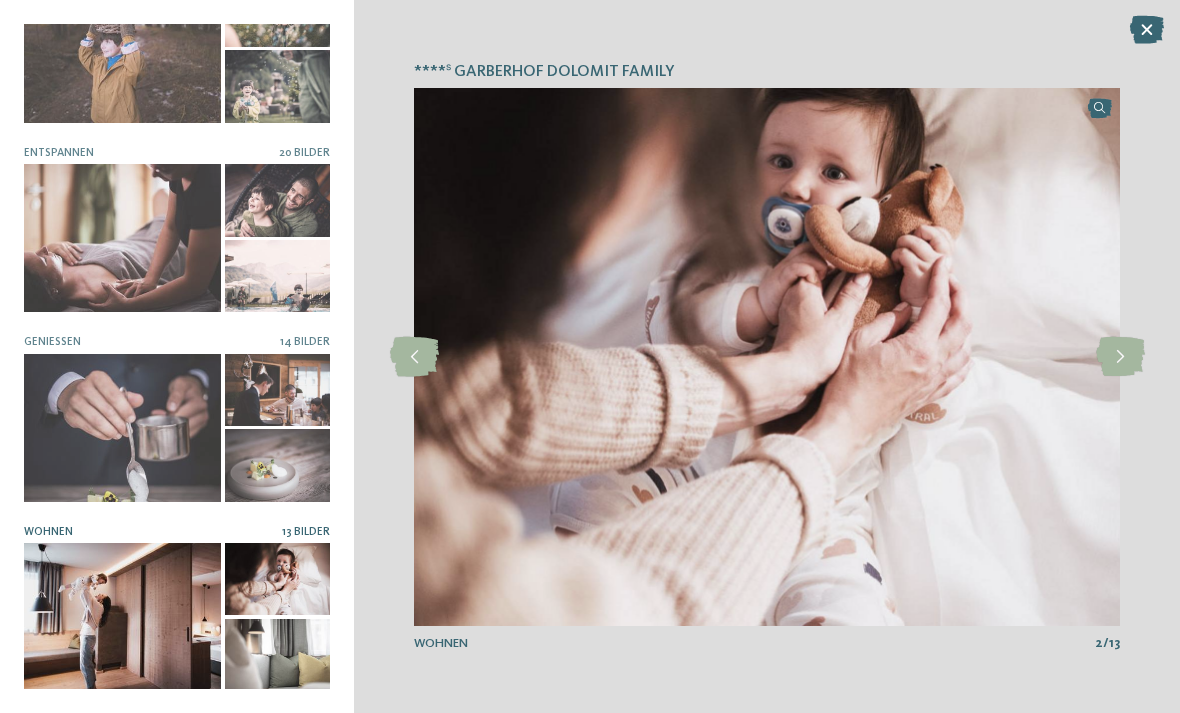 click at bounding box center [1120, 357] 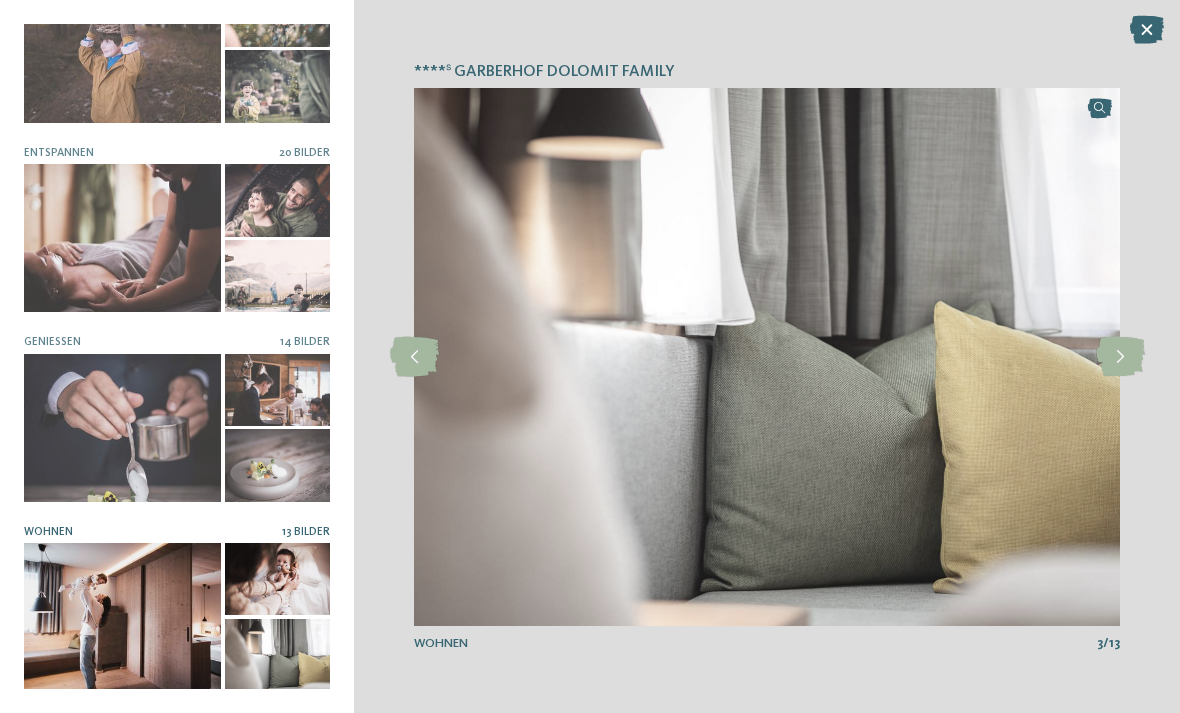 click at bounding box center (1120, 357) 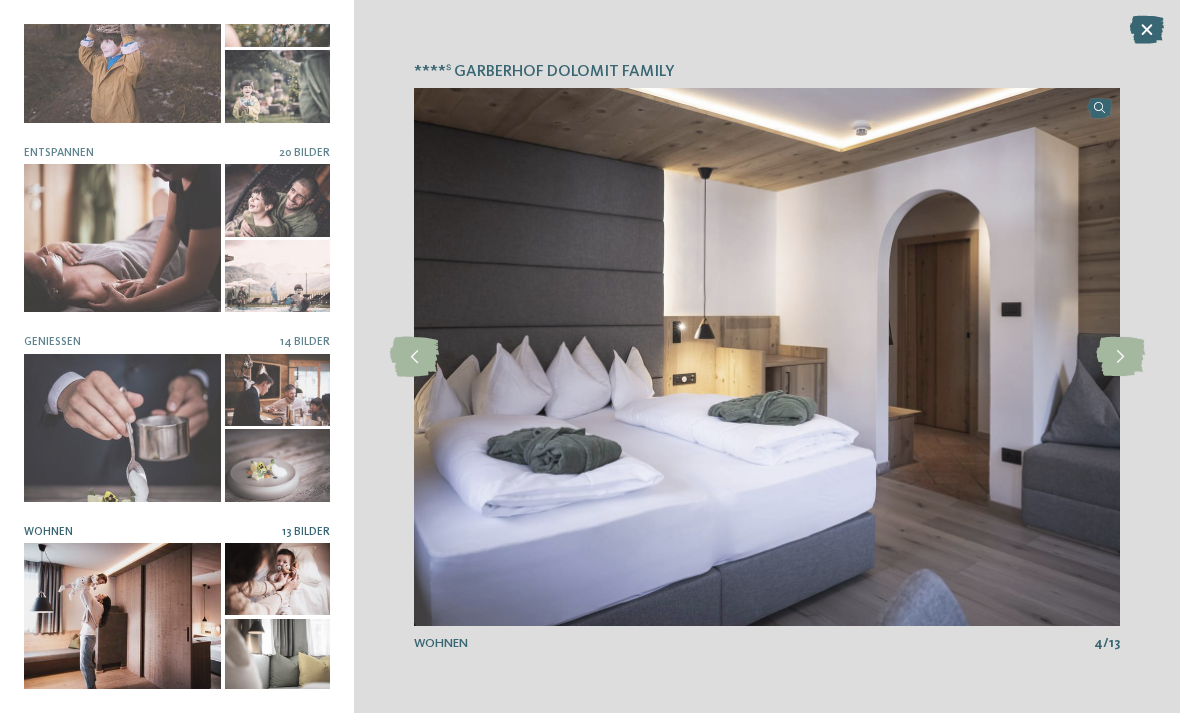 click at bounding box center (1120, 357) 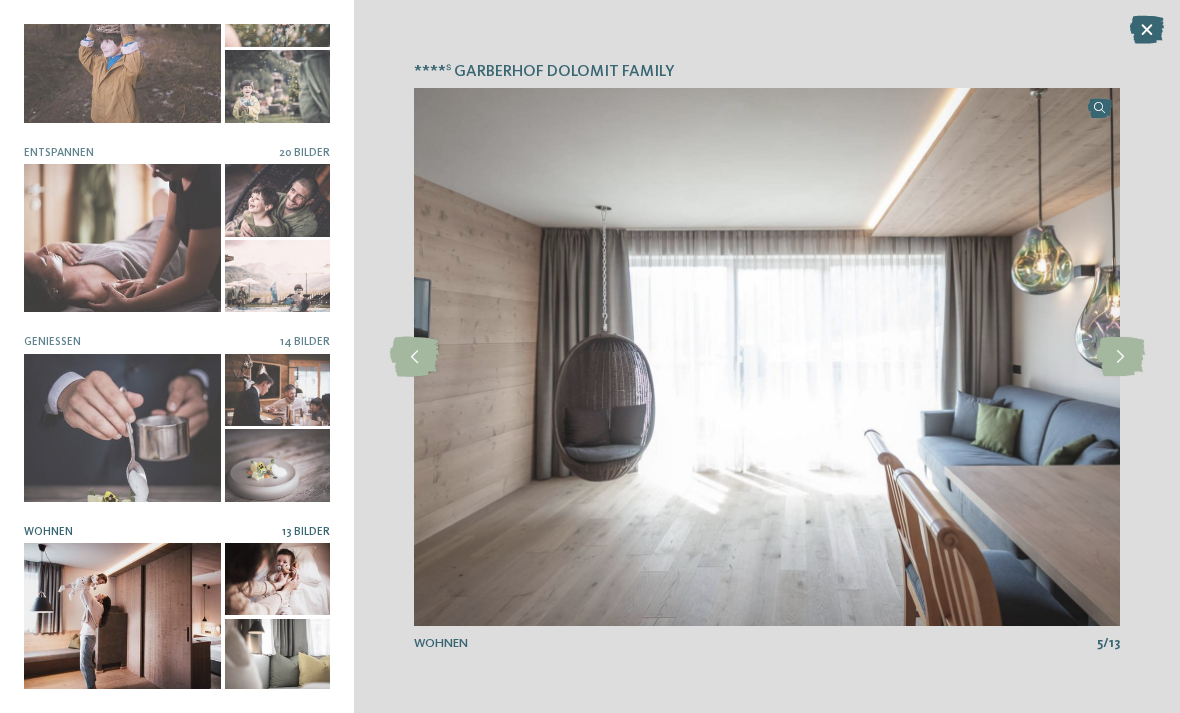 click at bounding box center [1120, 357] 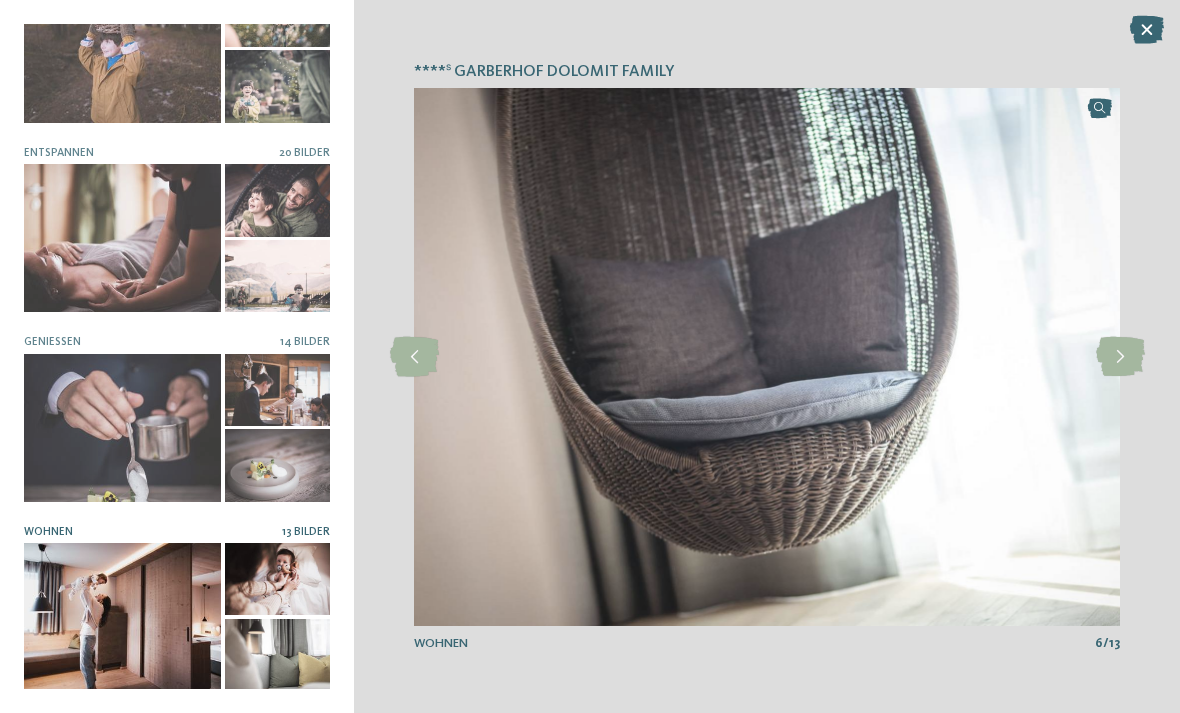 click at bounding box center [1120, 357] 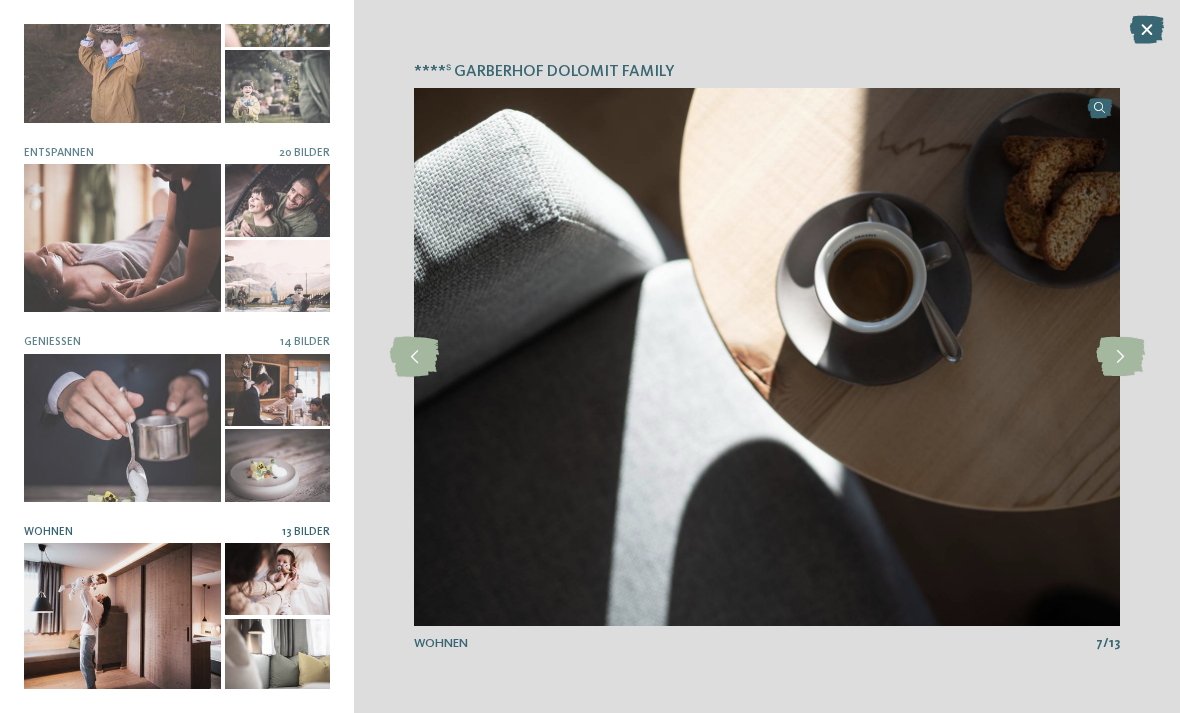 click at bounding box center (1147, 30) 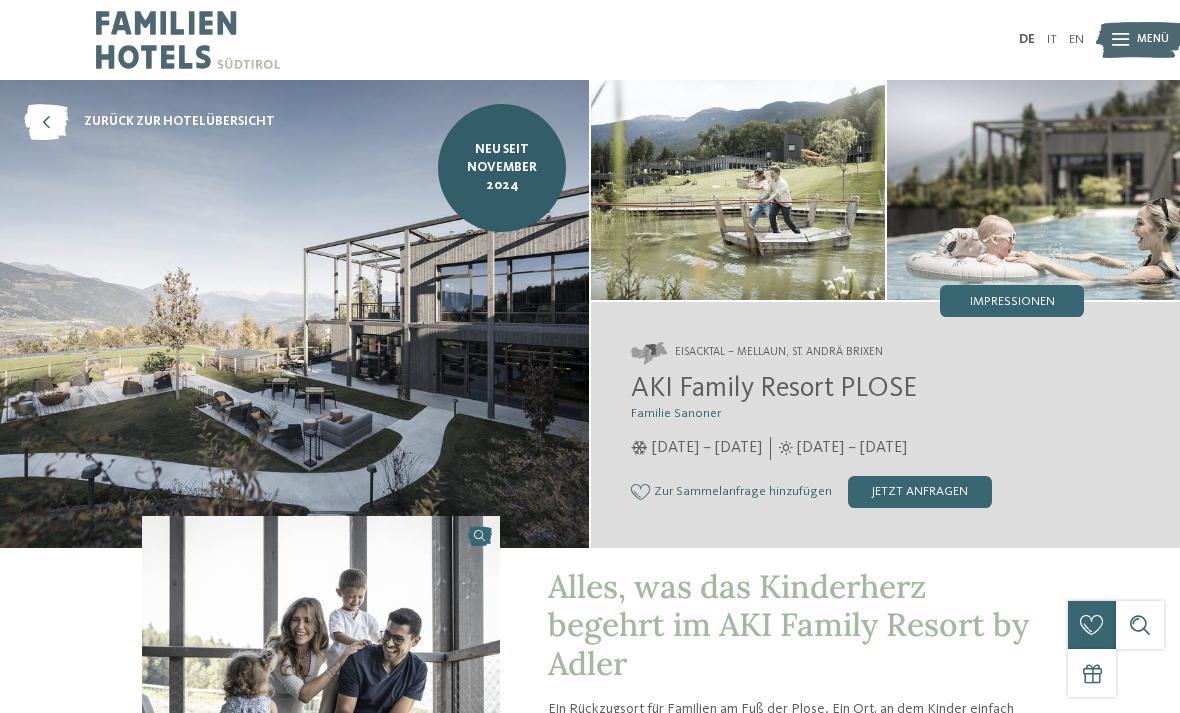 scroll, scrollTop: 0, scrollLeft: 0, axis: both 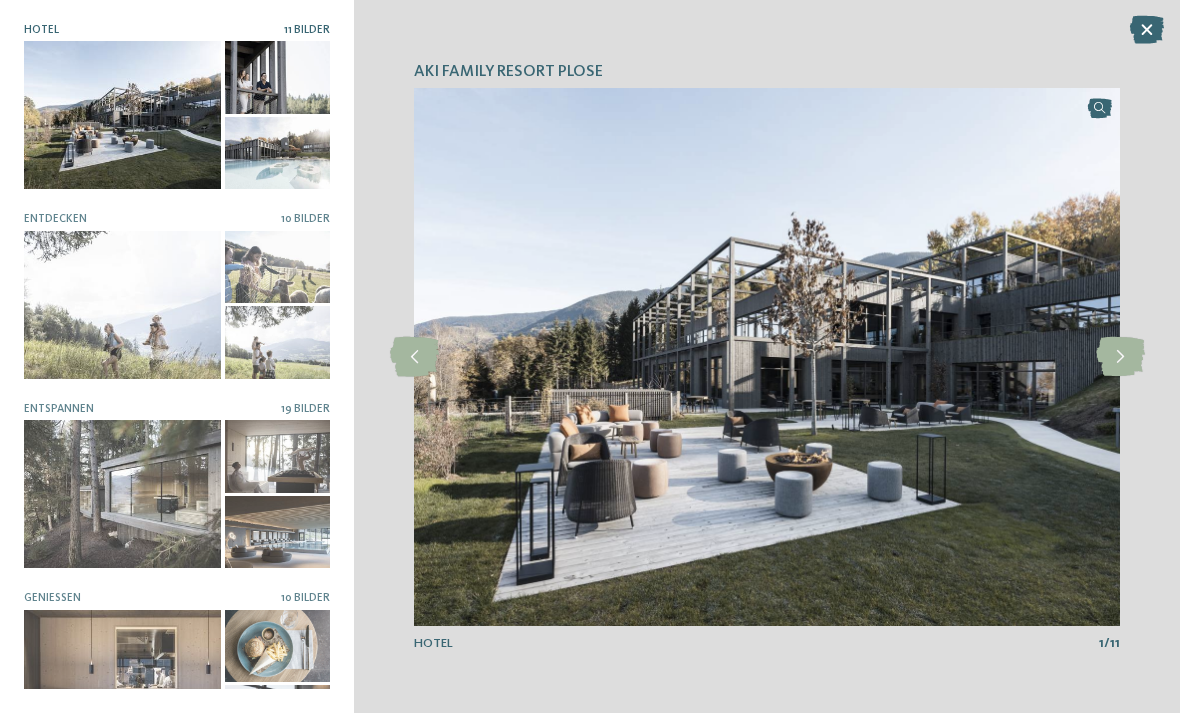 click at bounding box center (1120, 357) 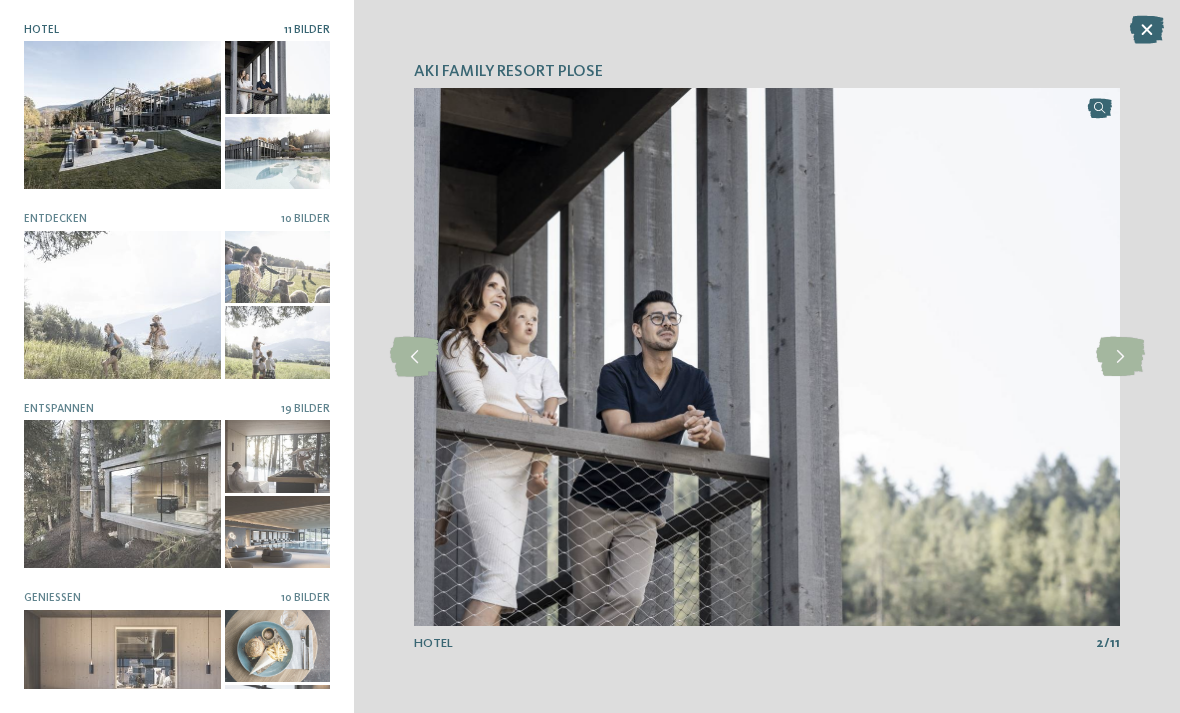 click at bounding box center [1120, 357] 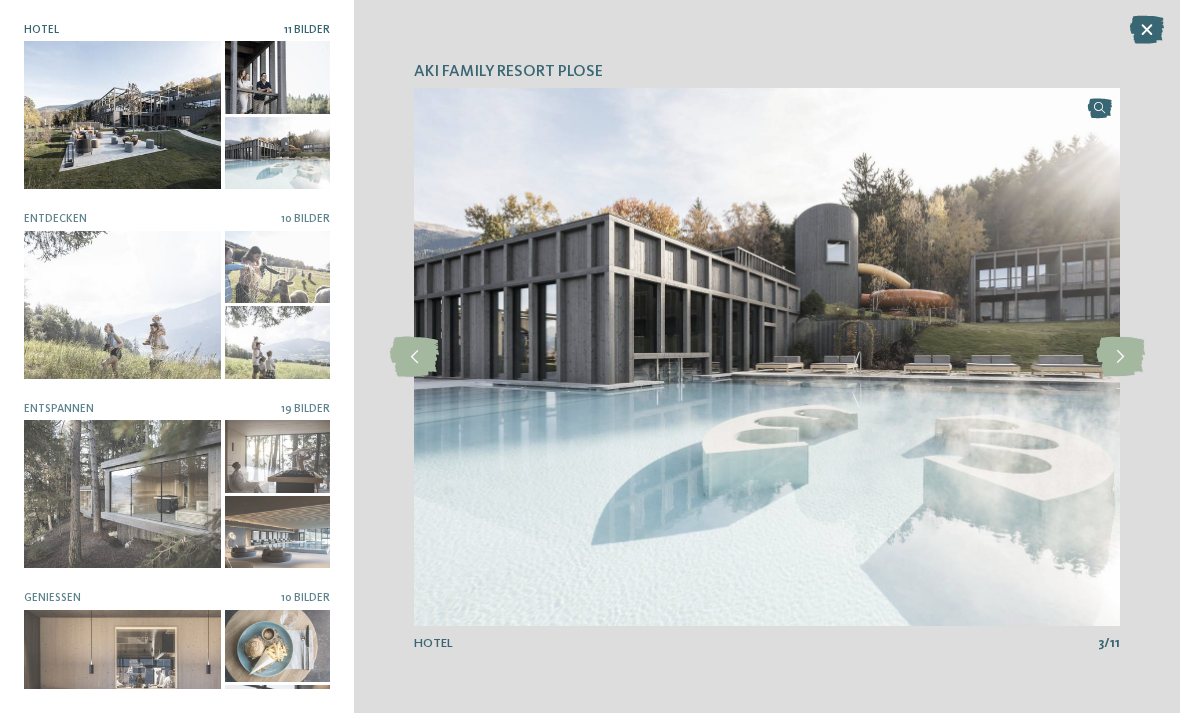 click at bounding box center [1120, 357] 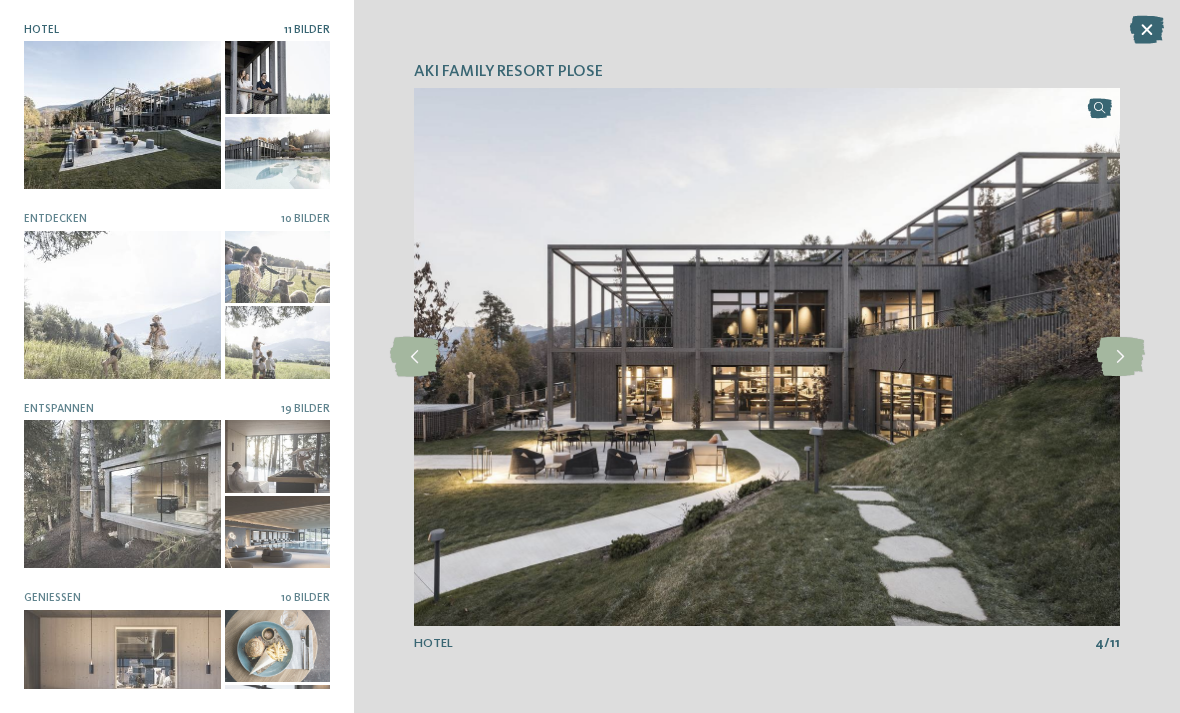 click at bounding box center [1120, 357] 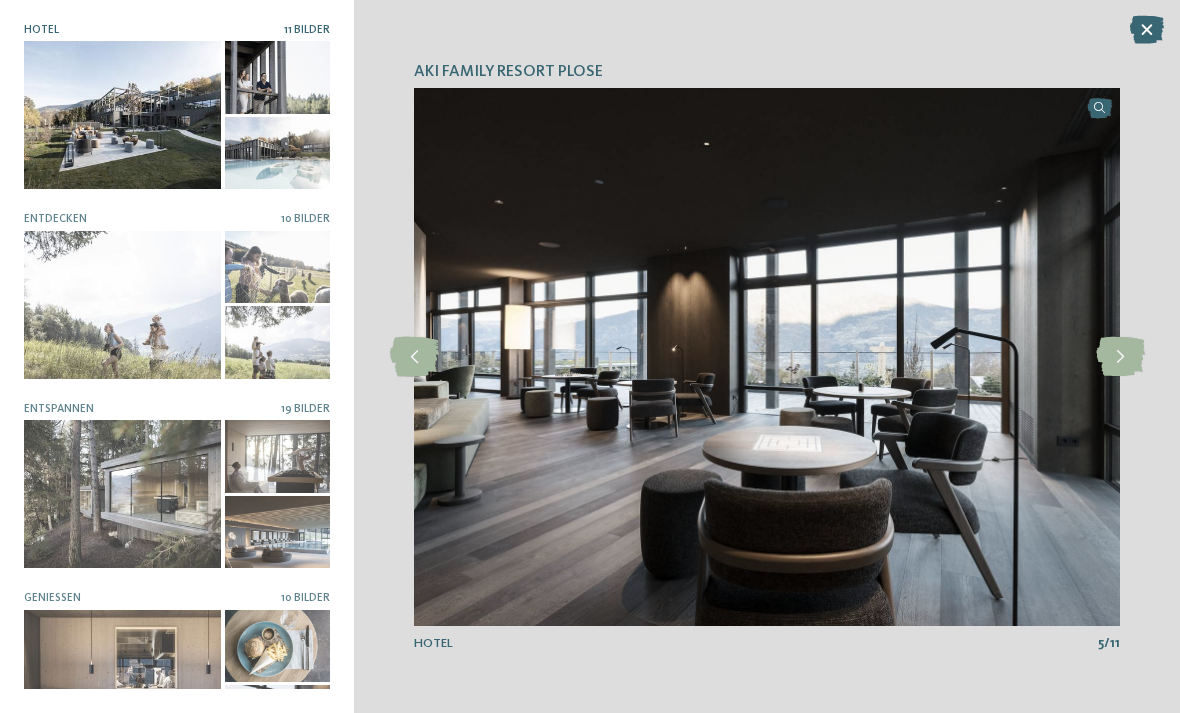click at bounding box center (1120, 357) 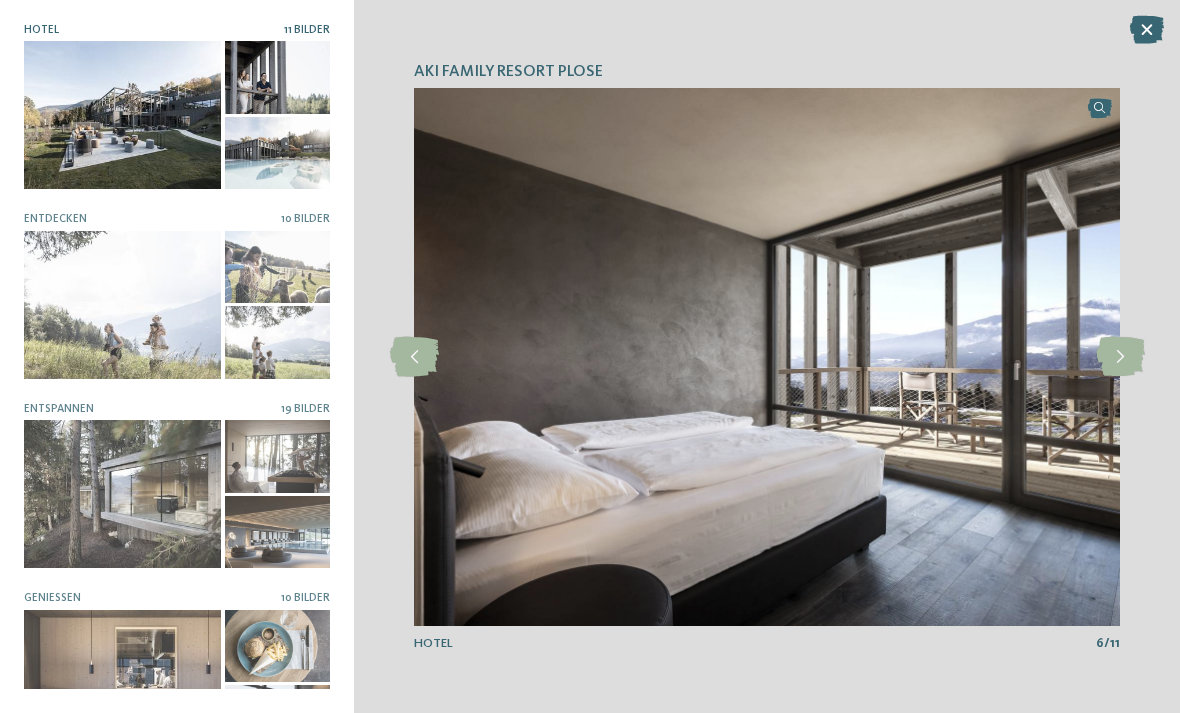 click at bounding box center (1120, 357) 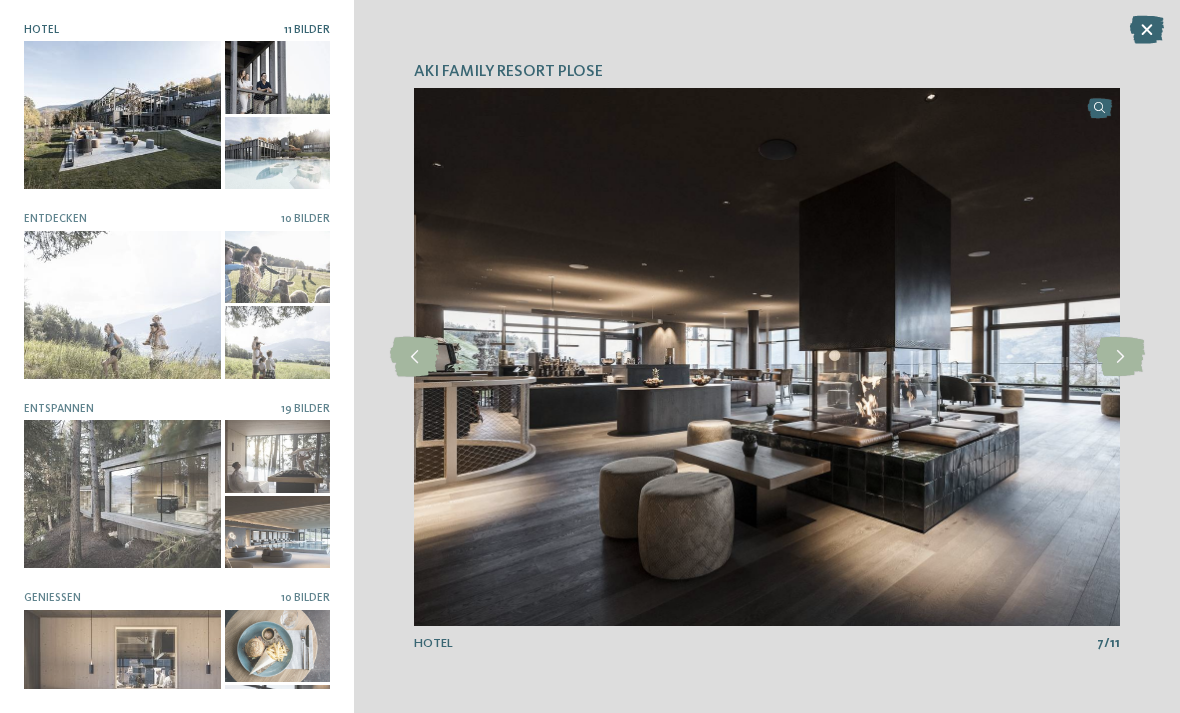 click at bounding box center (1120, 357) 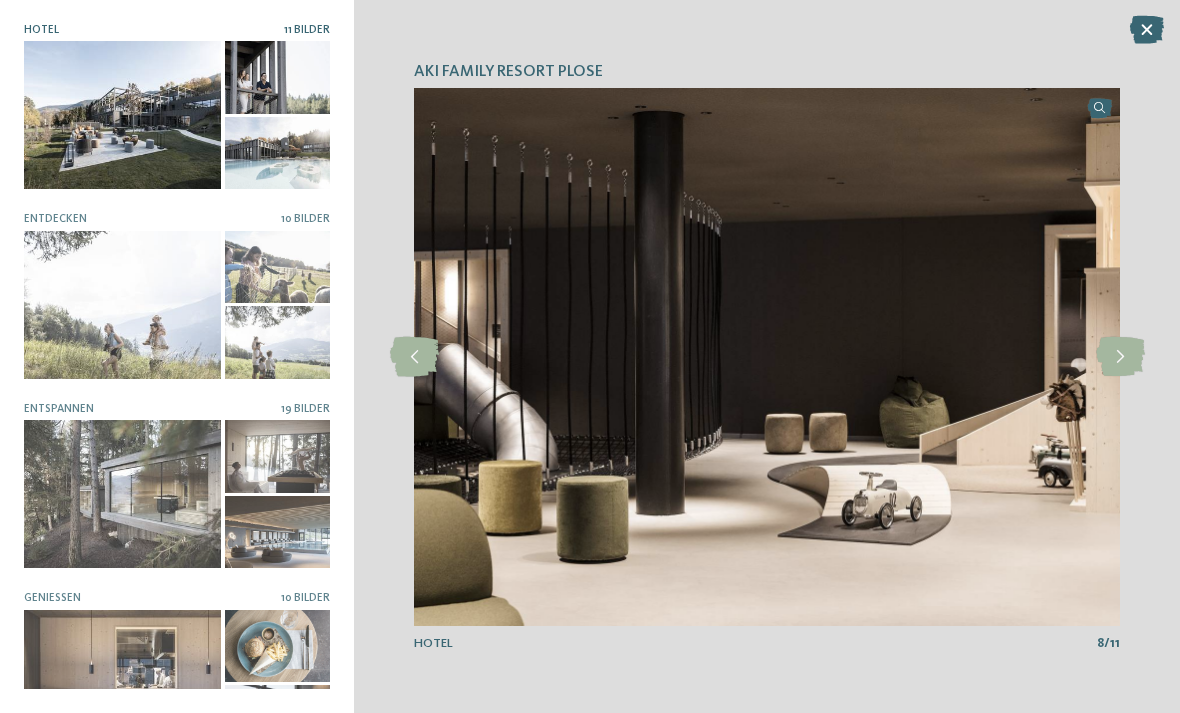 click at bounding box center [1120, 357] 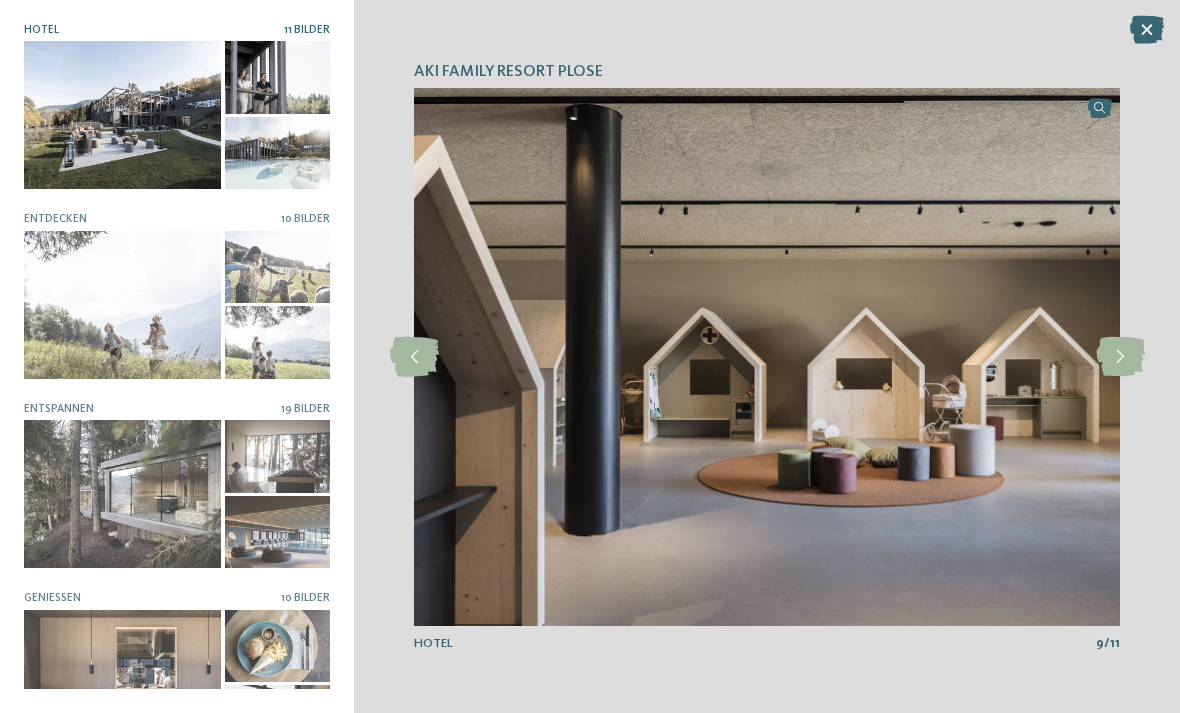 click at bounding box center [1120, 357] 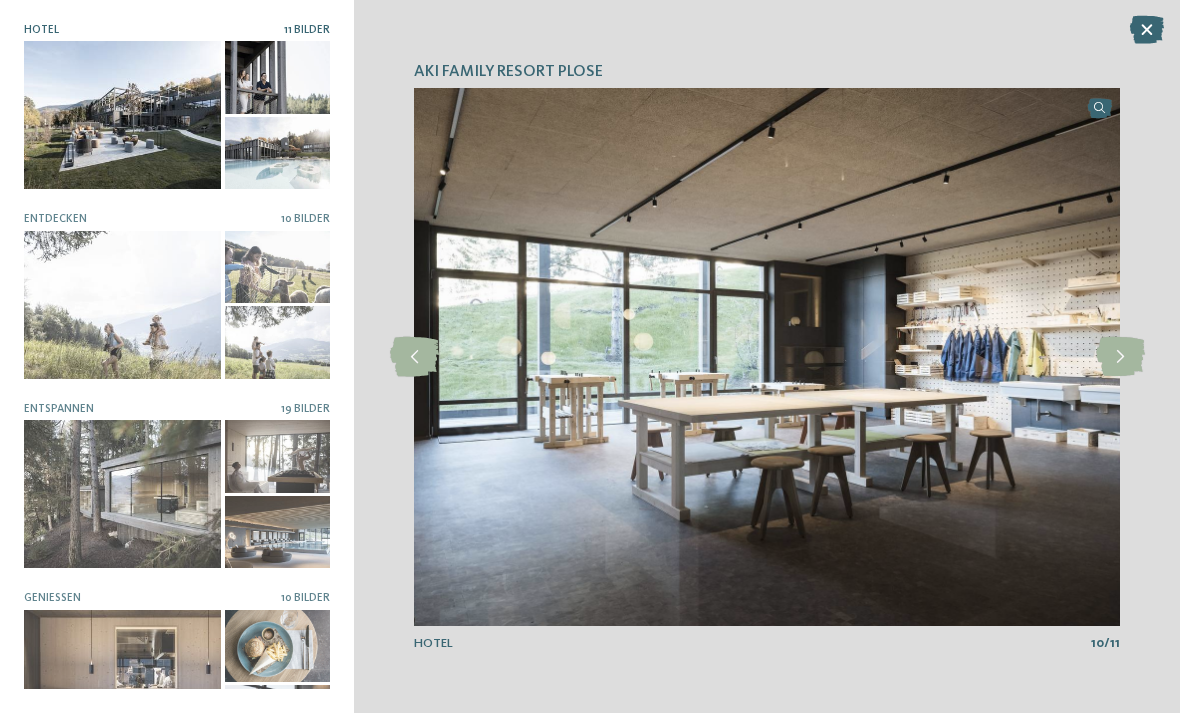 click at bounding box center (1120, 357) 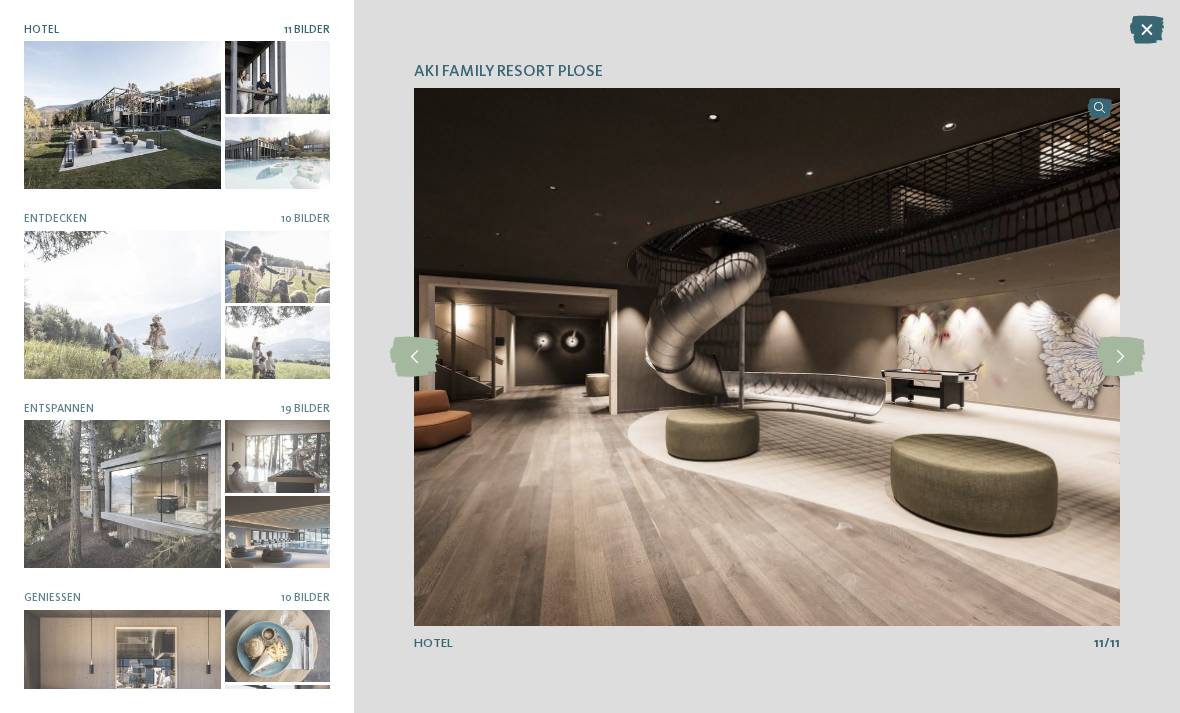 click at bounding box center [1147, 30] 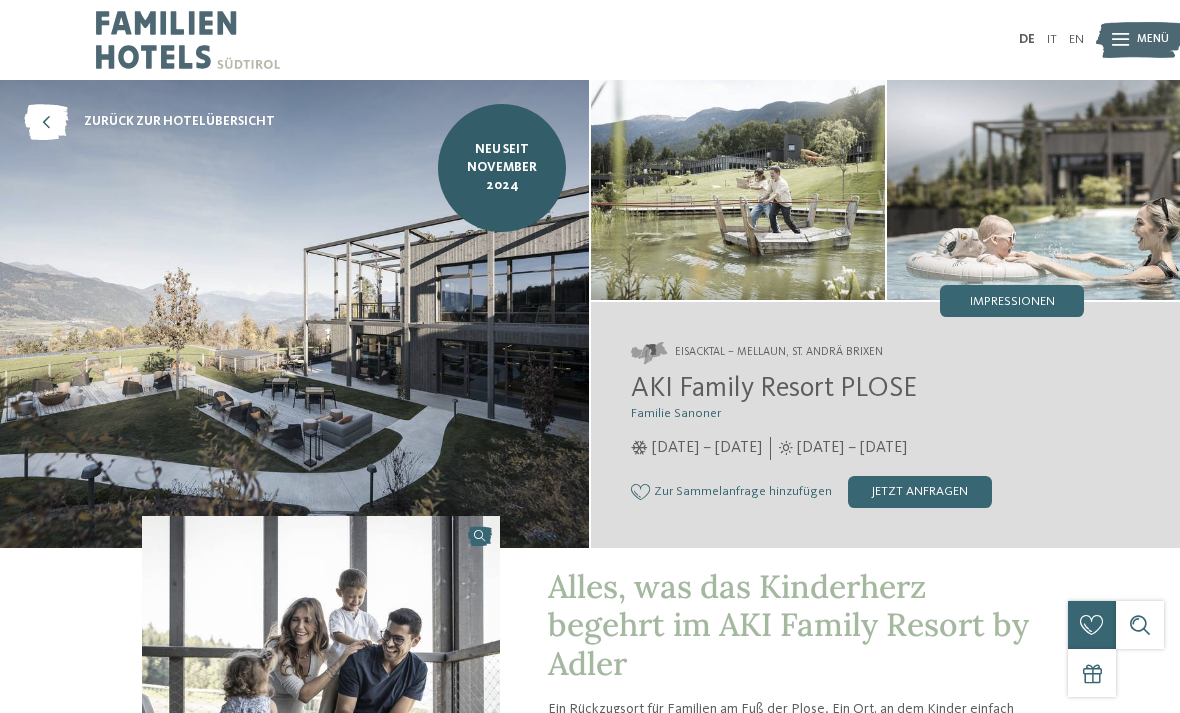 click on "AKI Family Resort PLOSE" at bounding box center [774, 389] 